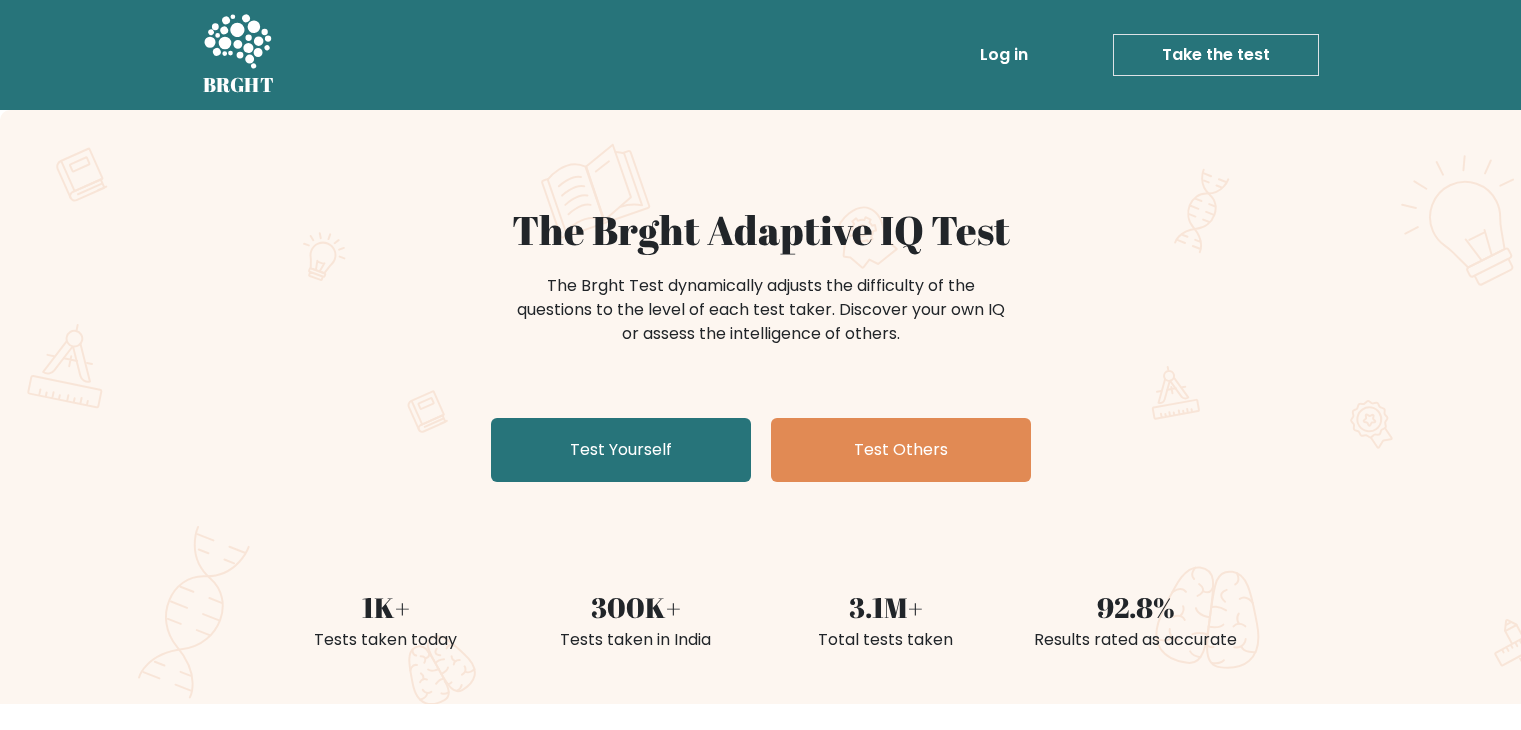 scroll, scrollTop: 244, scrollLeft: 0, axis: vertical 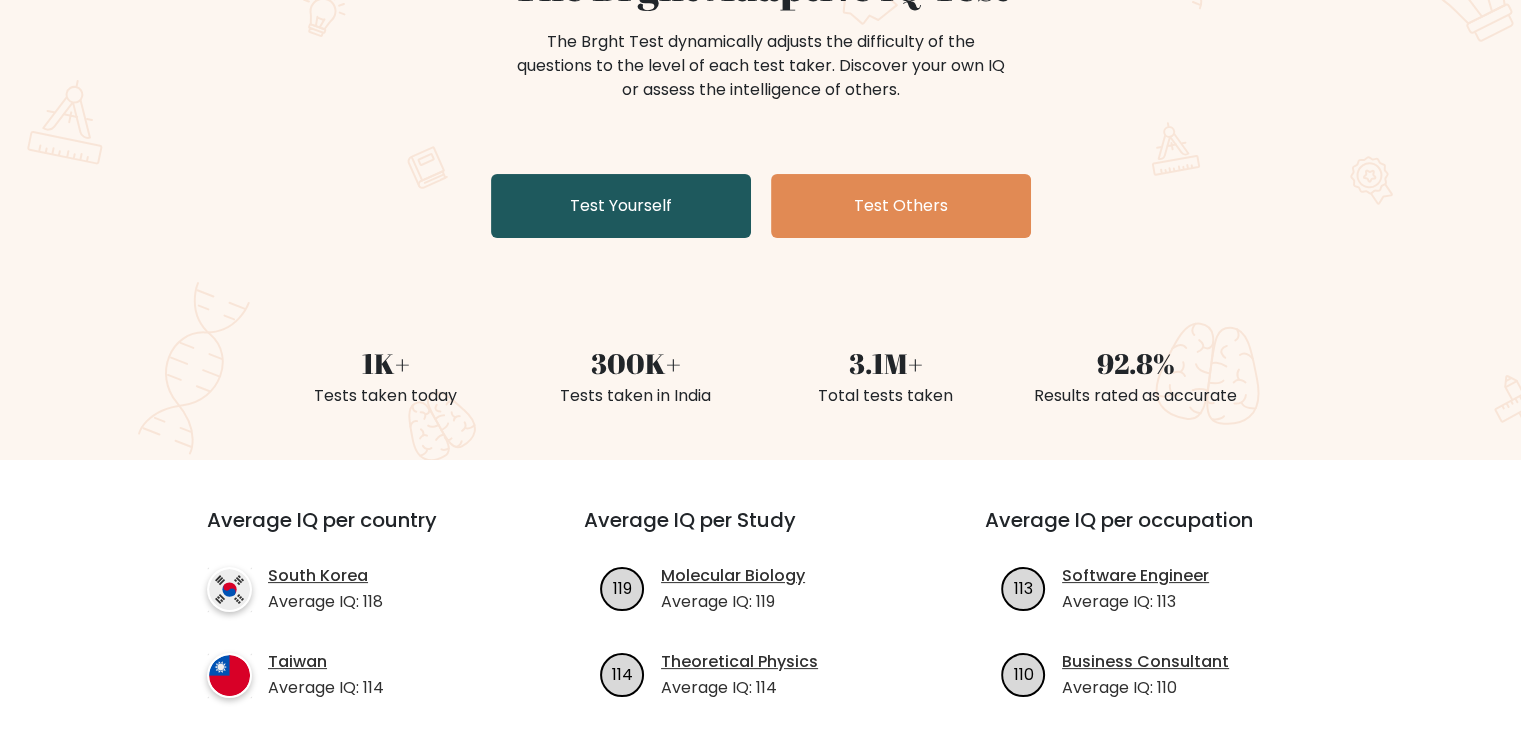 click on "Test Yourself" at bounding box center [621, 206] 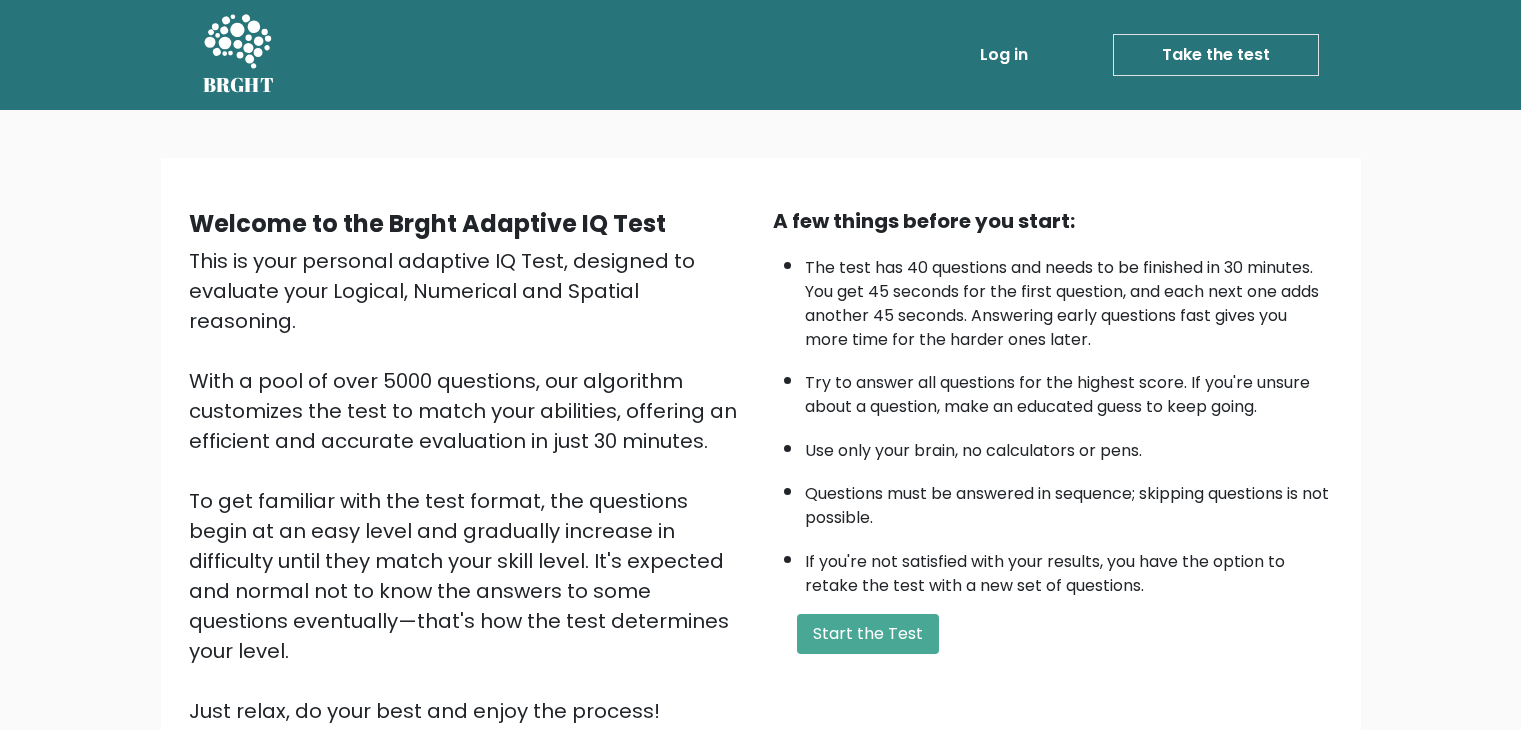 scroll, scrollTop: 0, scrollLeft: 0, axis: both 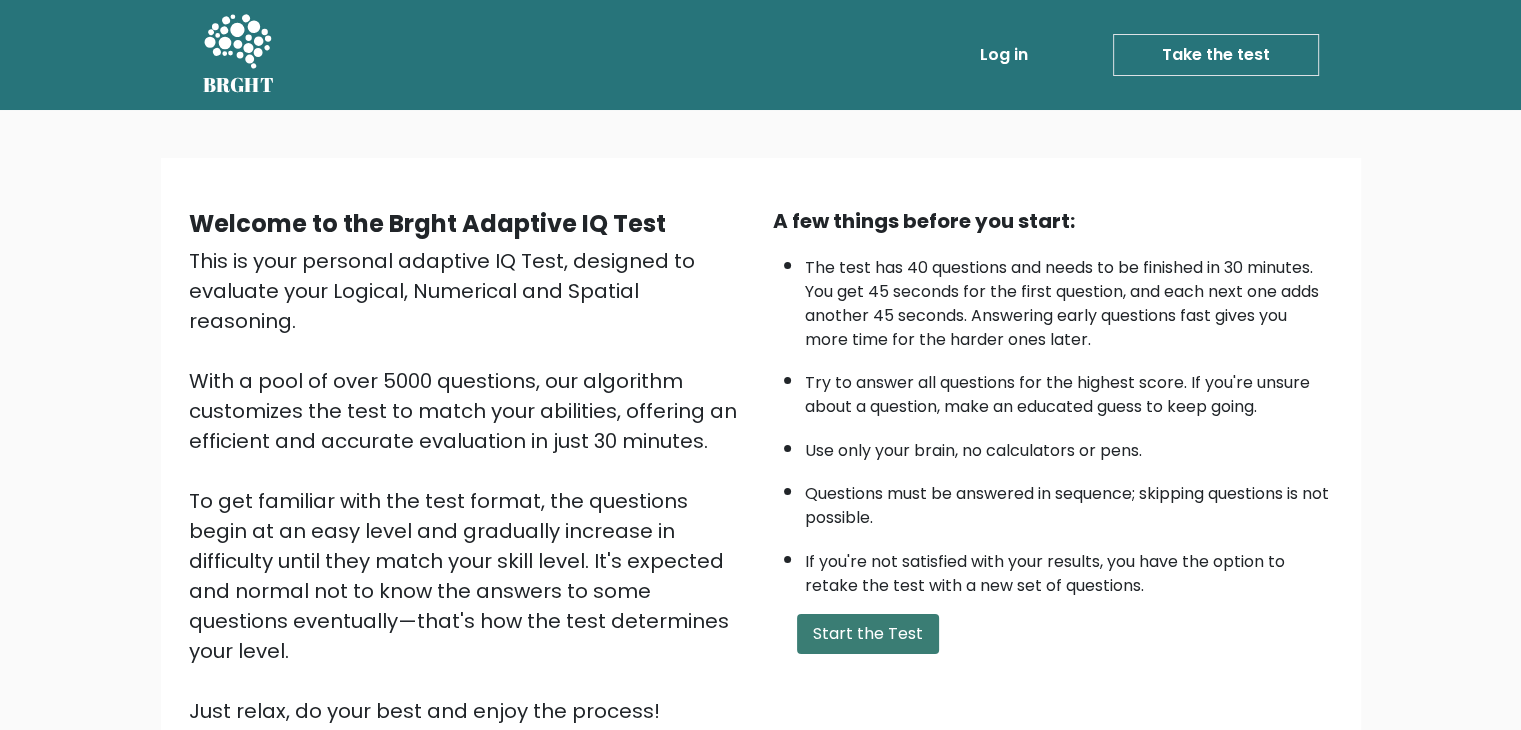 click on "Start the Test" at bounding box center [868, 634] 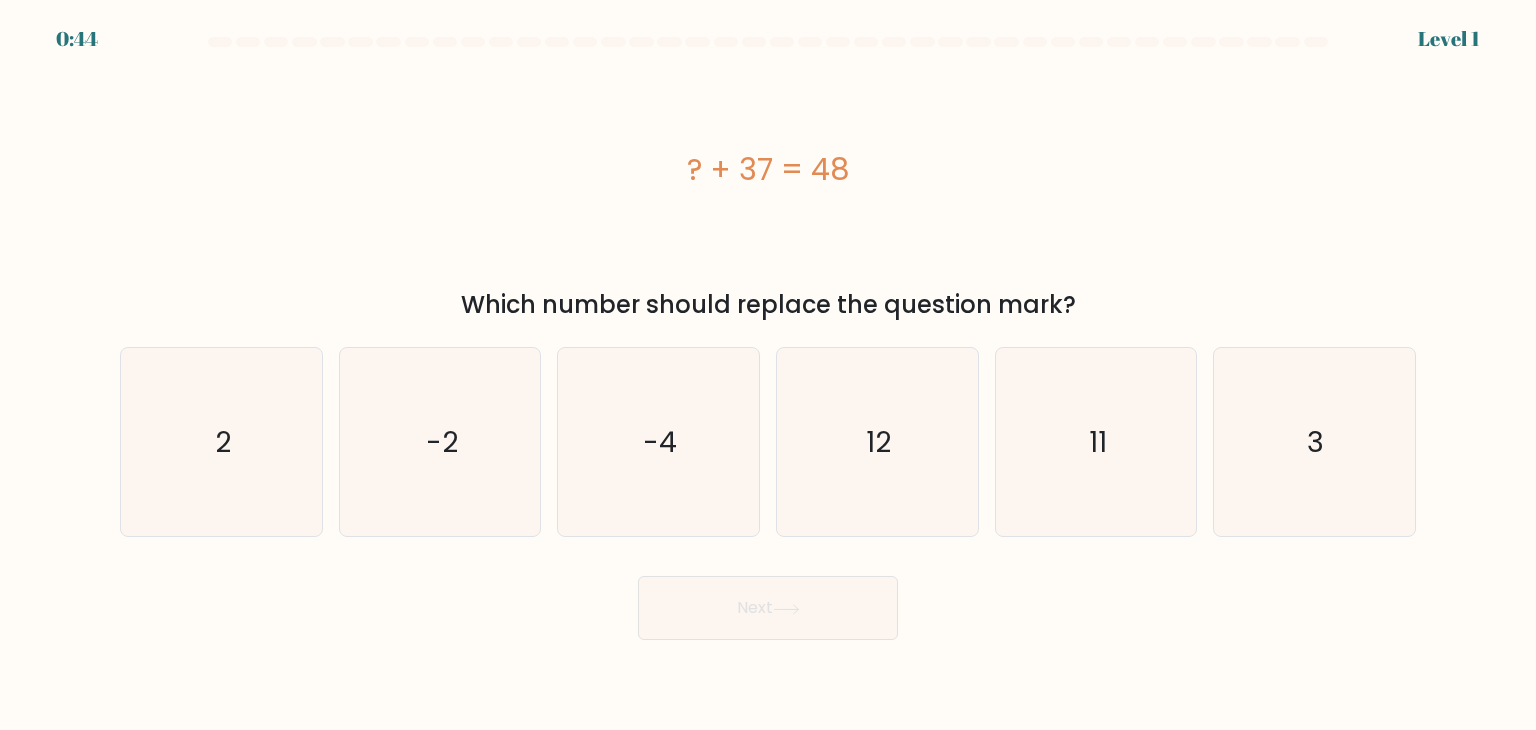 scroll, scrollTop: 0, scrollLeft: 0, axis: both 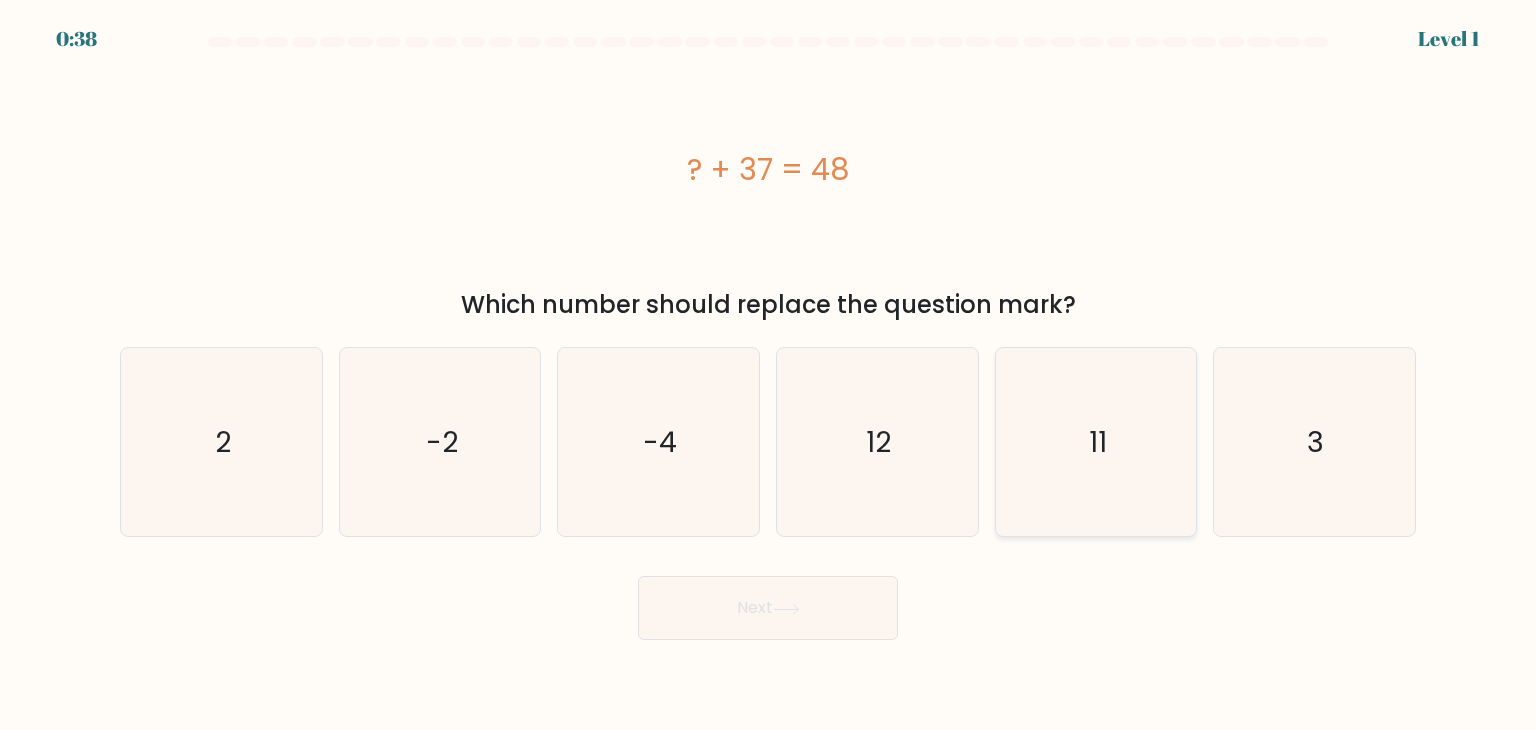 click on "11" at bounding box center [1096, 442] 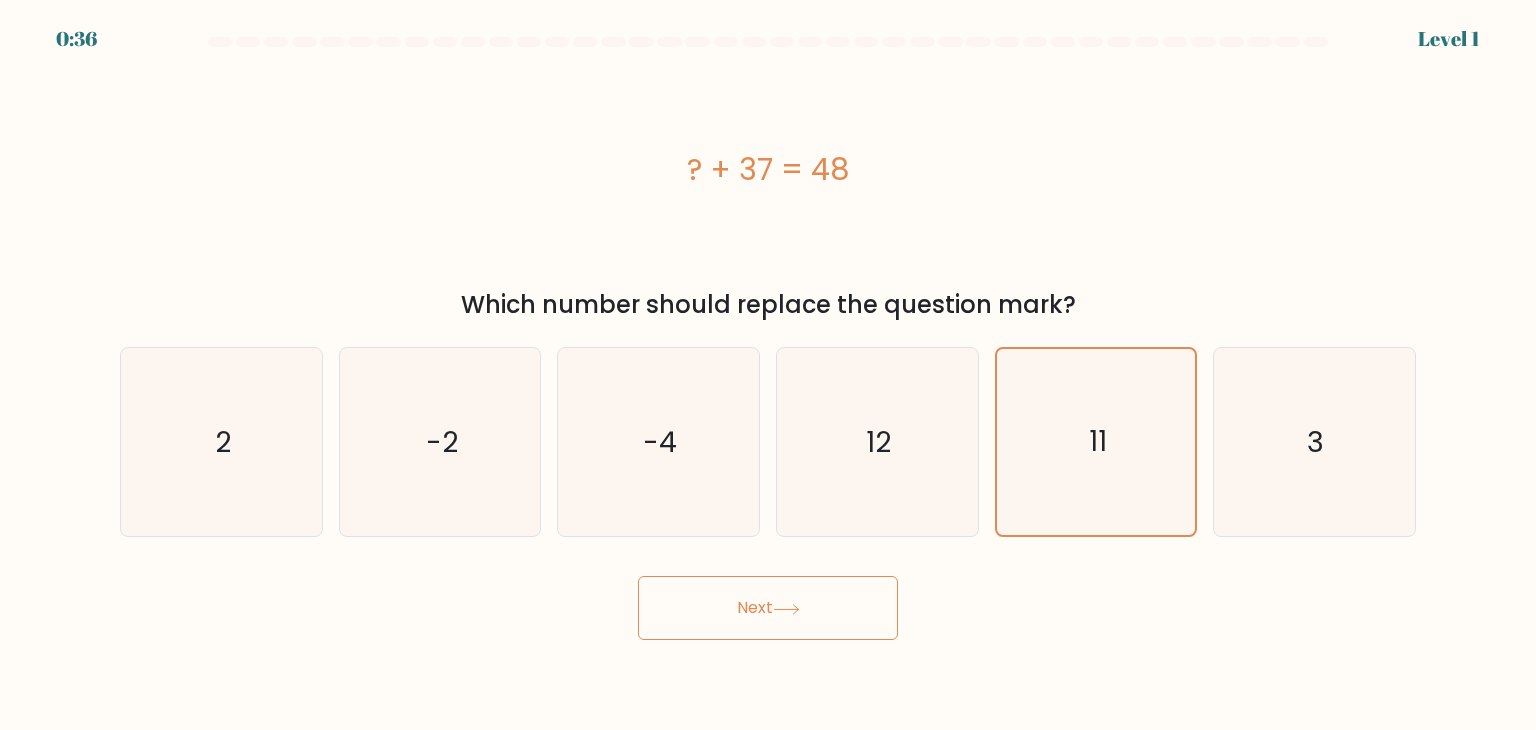 click on "Next" at bounding box center (768, 608) 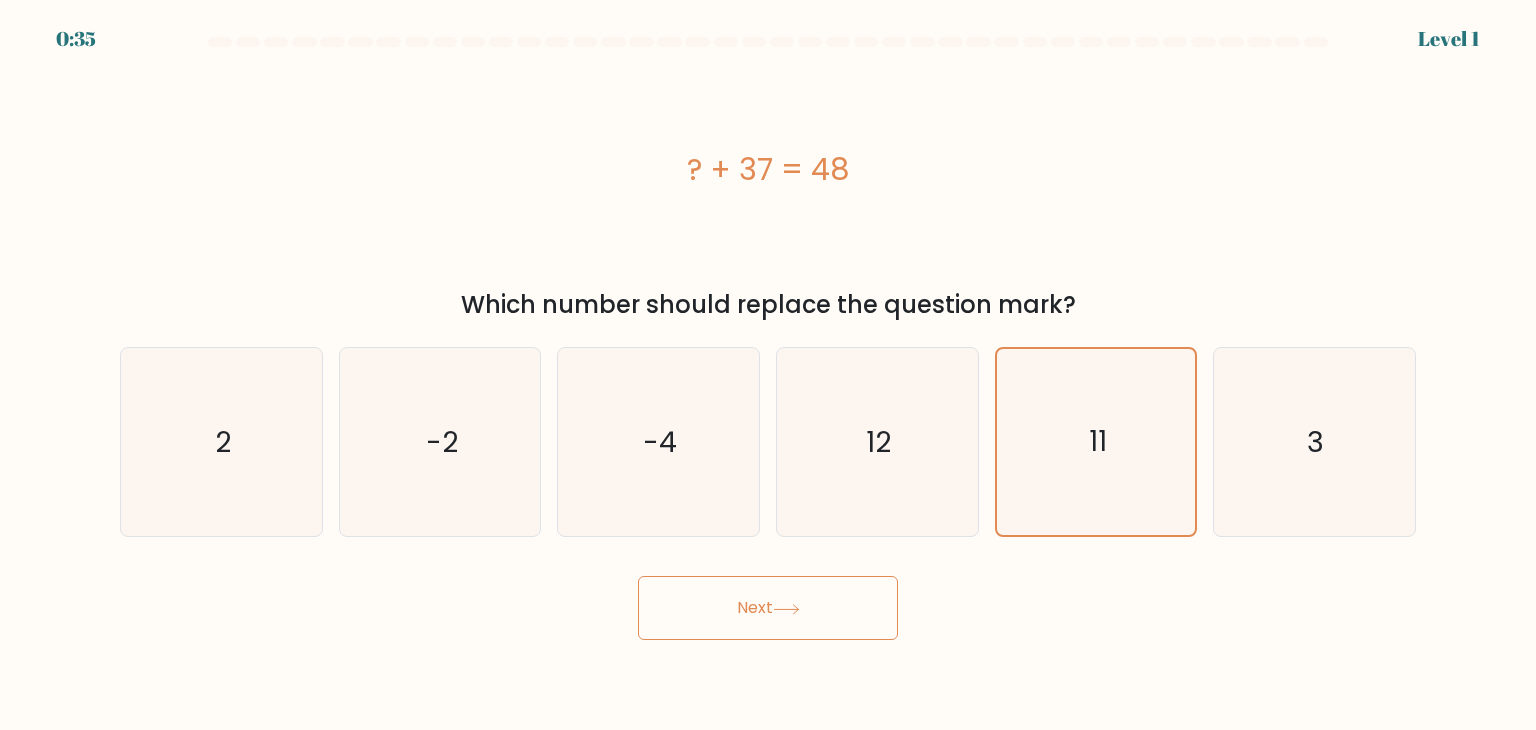 click on "Next" at bounding box center [768, 608] 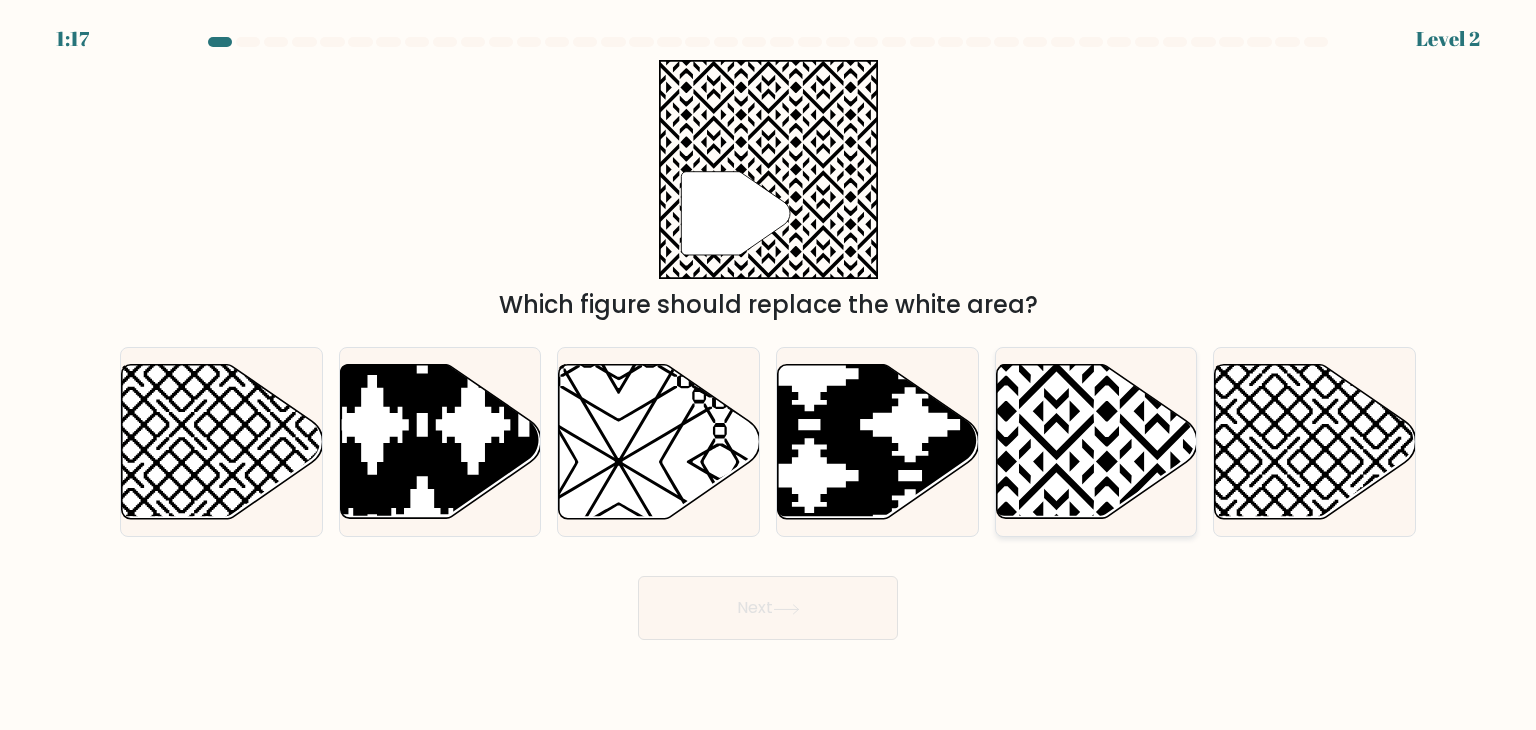 click at bounding box center (1096, 442) 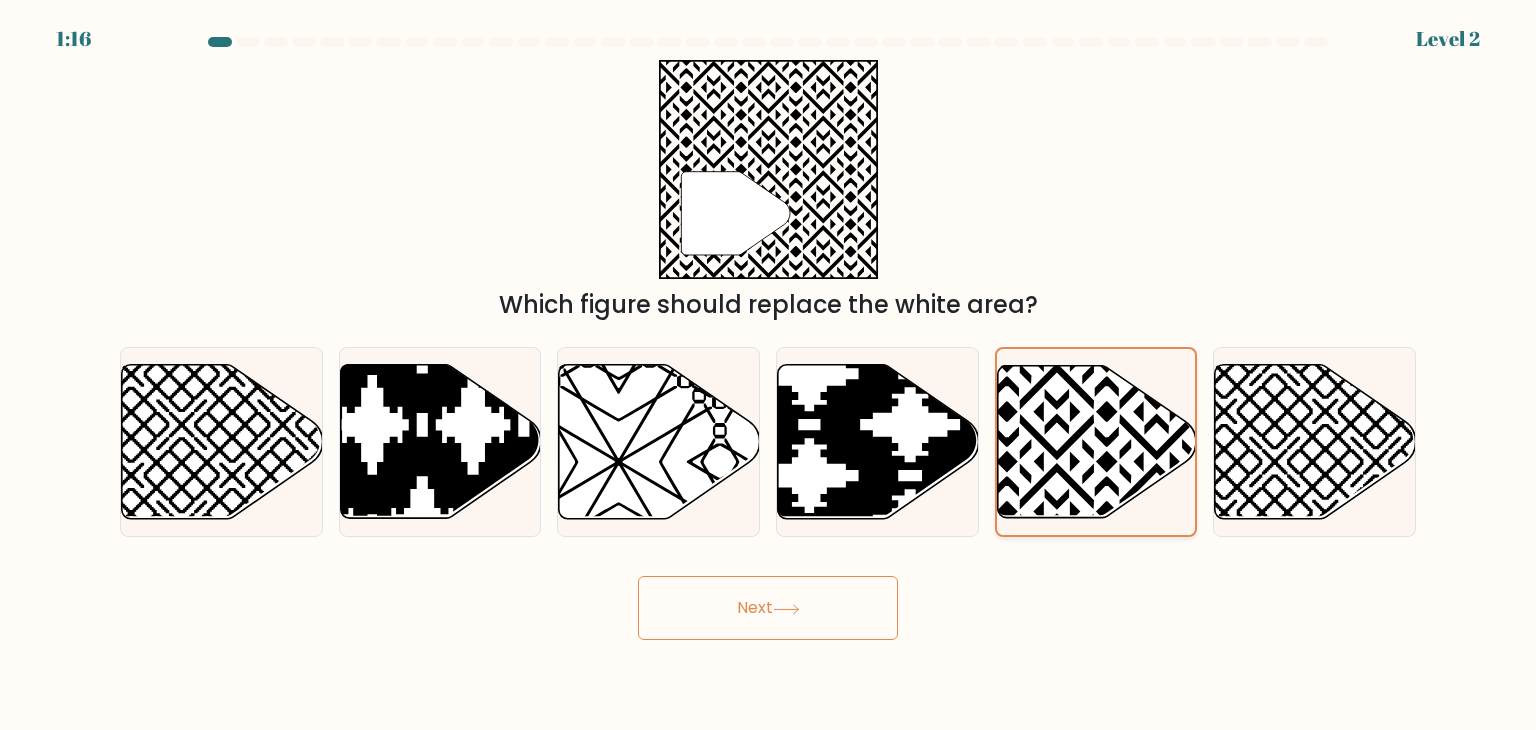 click on "Next" at bounding box center [768, 608] 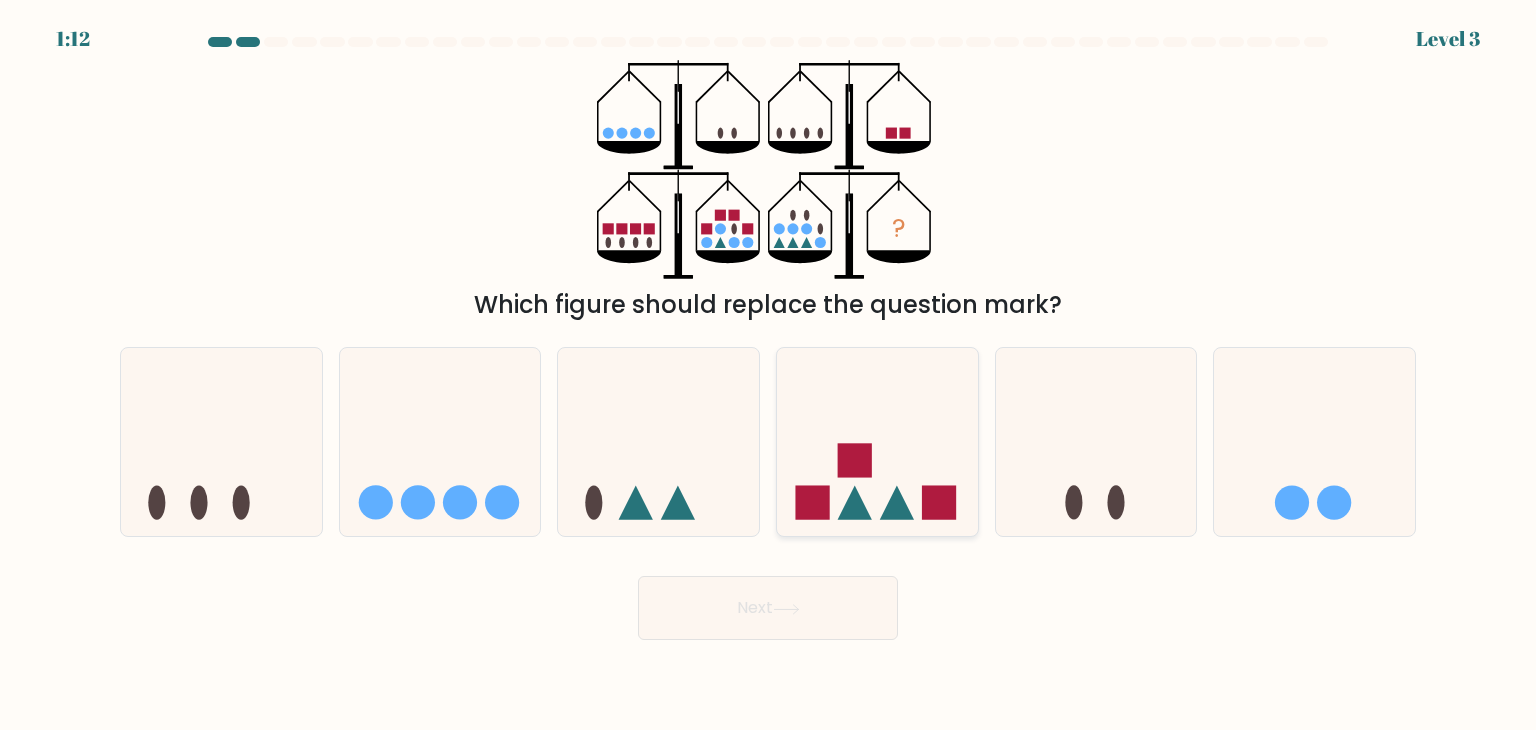 click at bounding box center (812, 503) 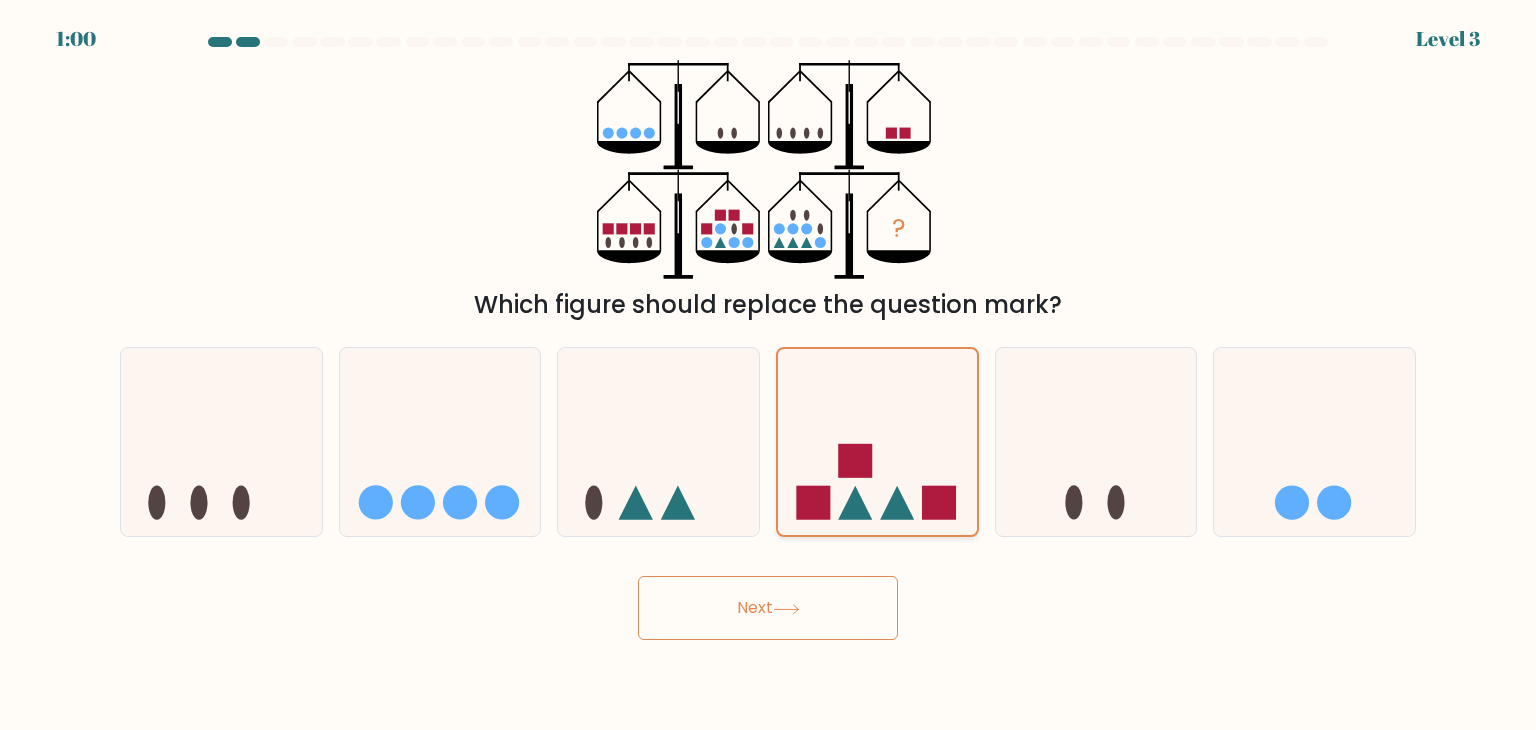 click at bounding box center [855, 502] 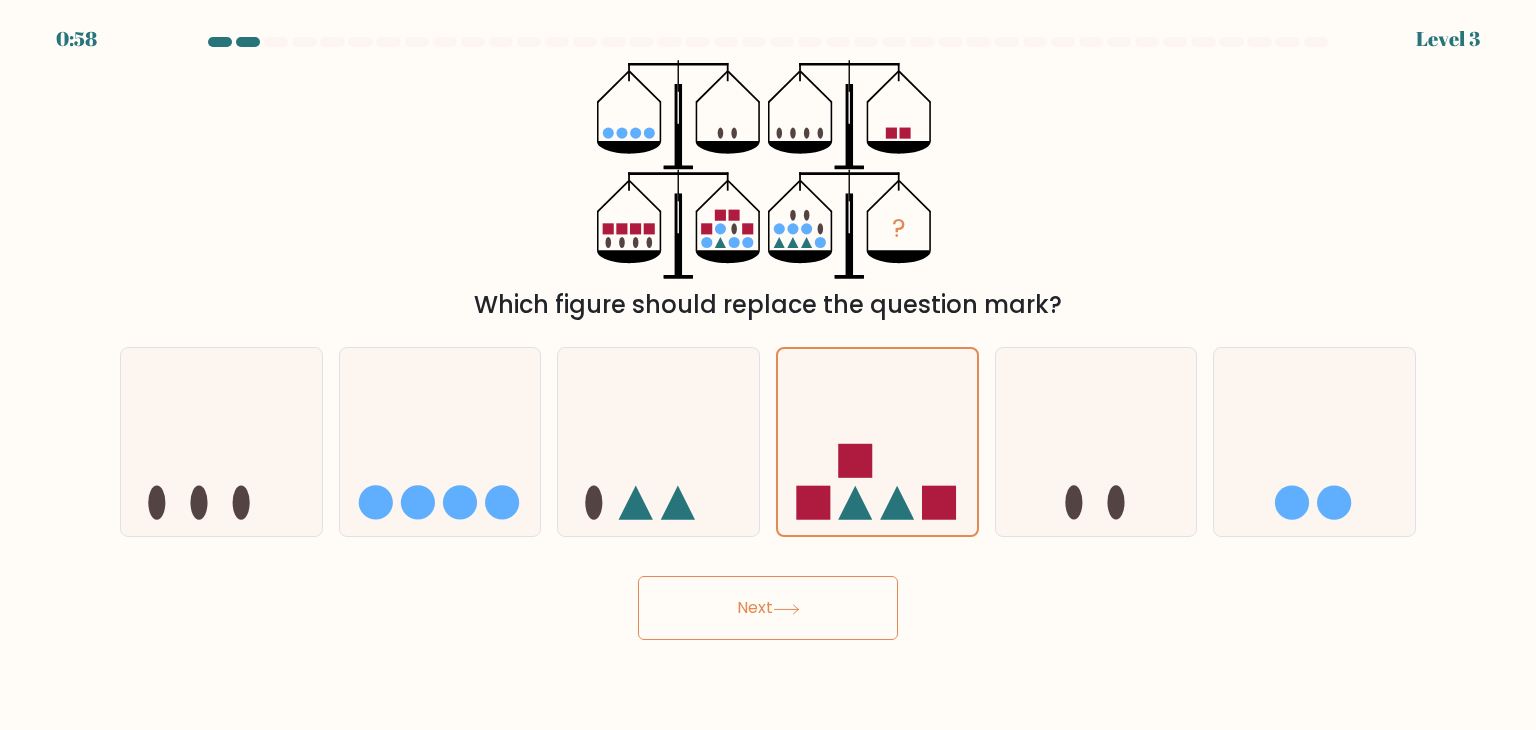 click on "Next" at bounding box center (768, 608) 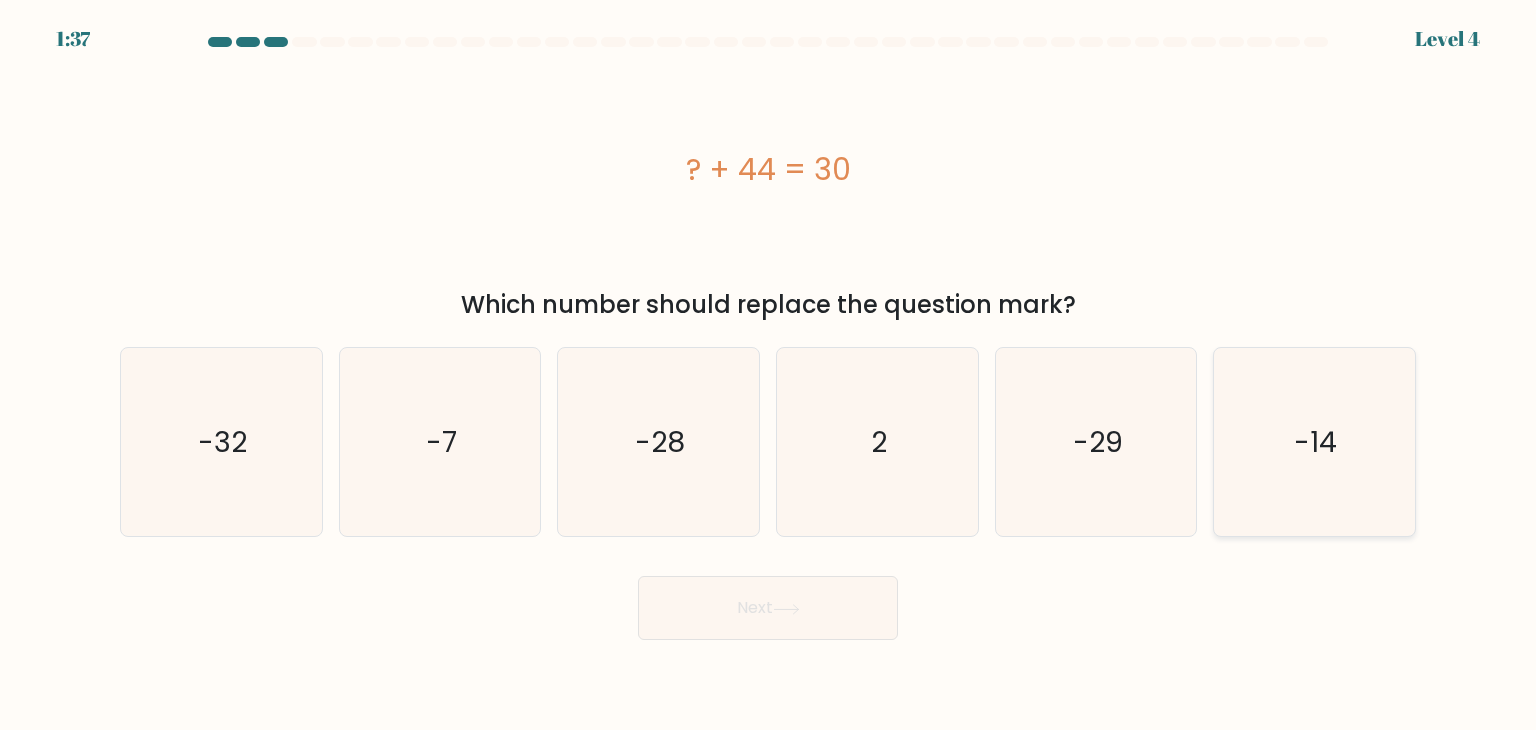 click on "-14" at bounding box center (1314, 442) 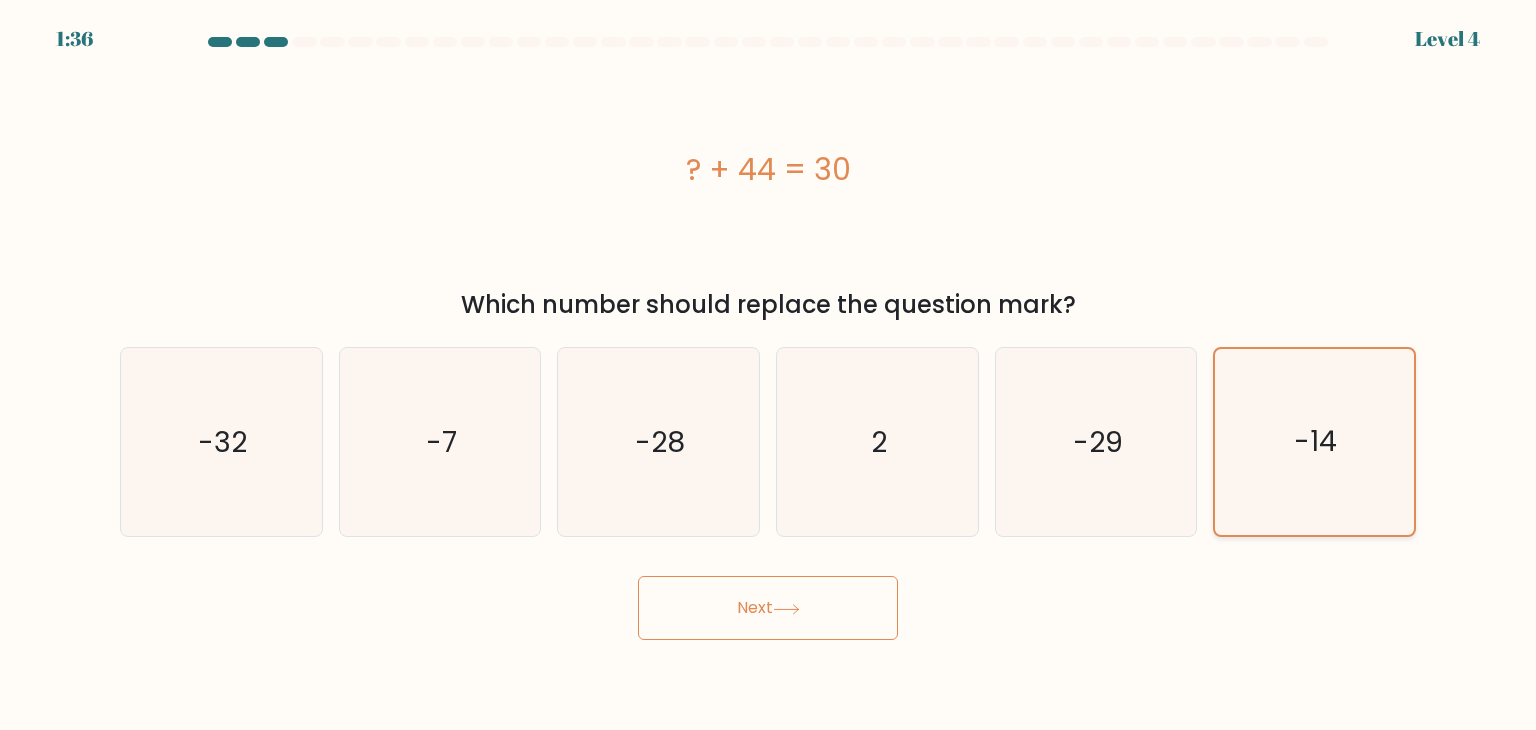 click on "Next" at bounding box center [768, 608] 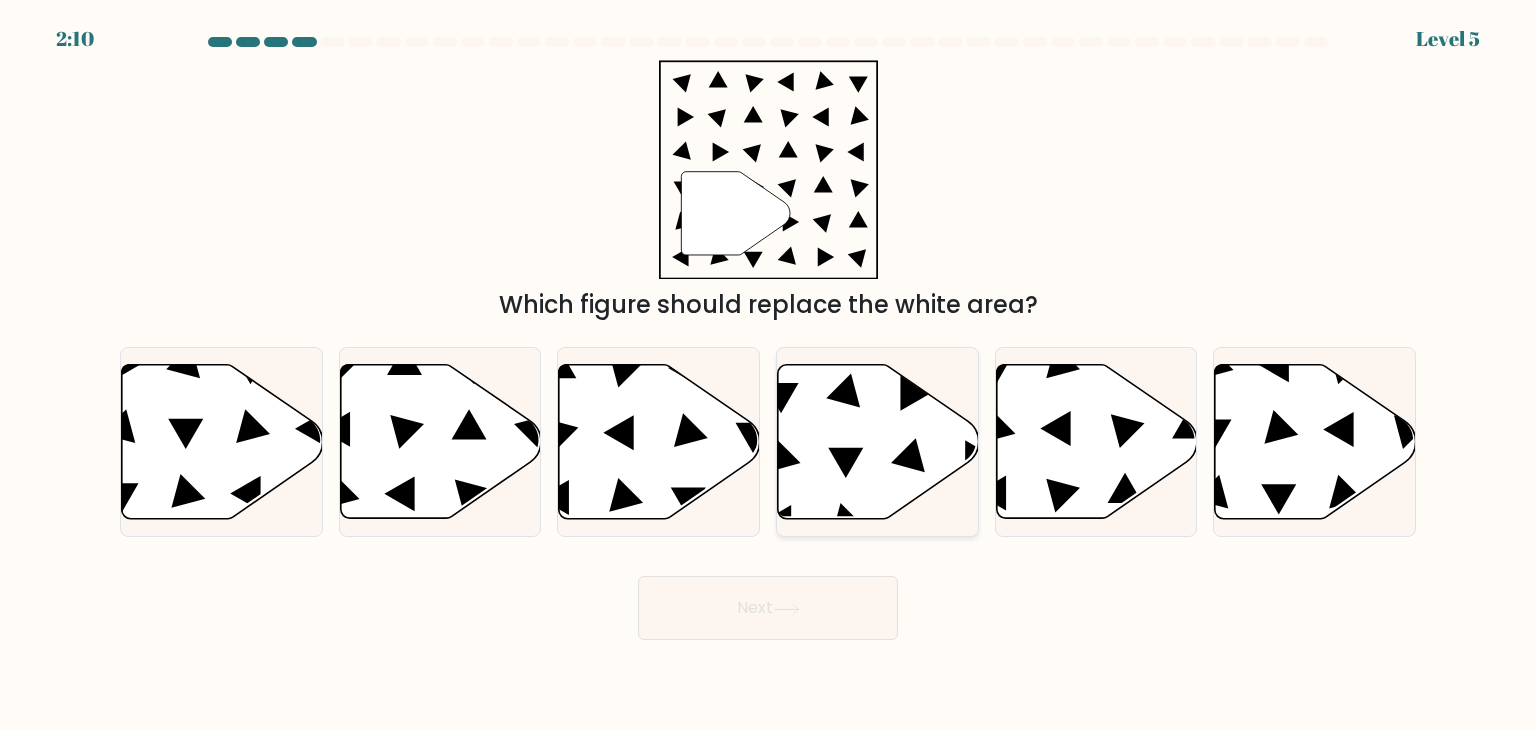 click at bounding box center [878, 442] 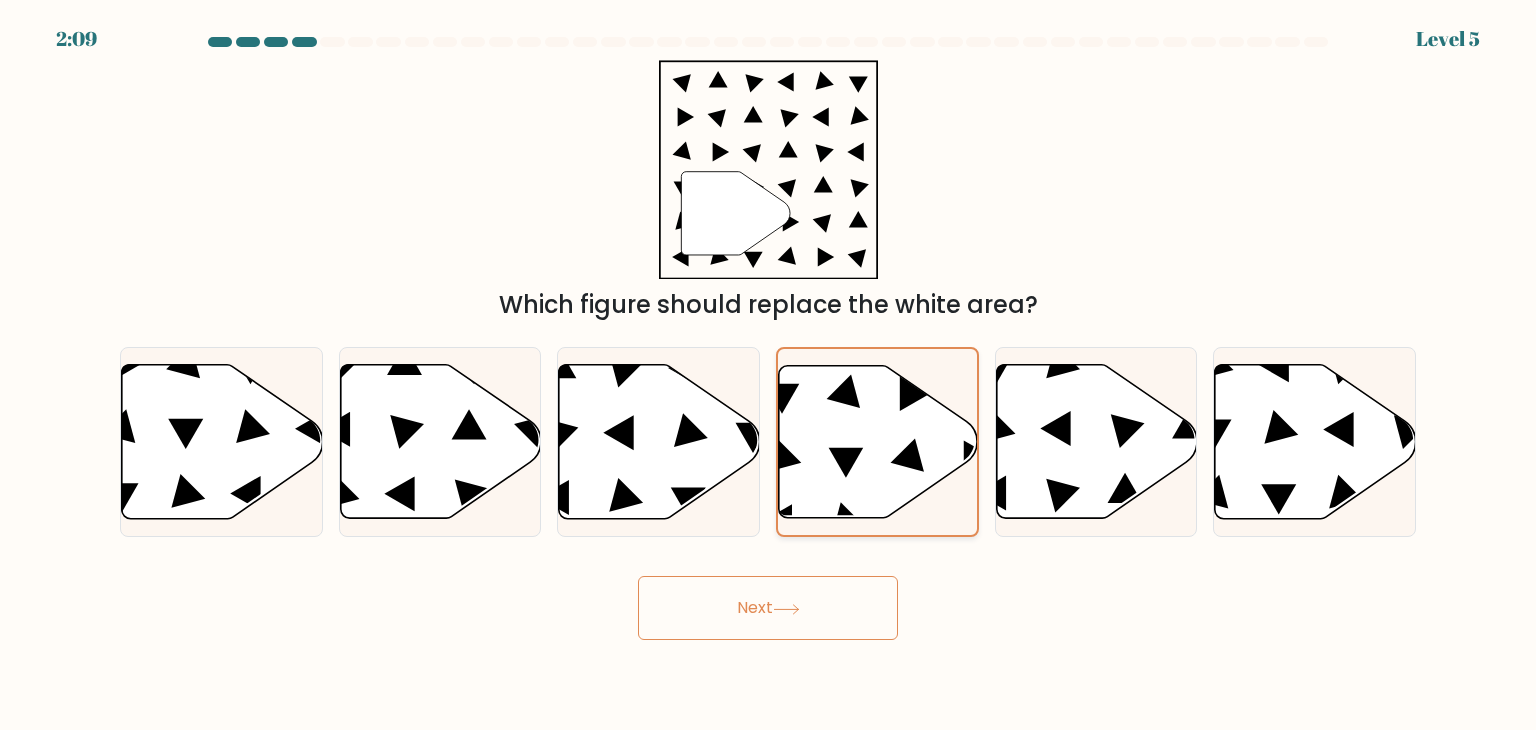 click on "e." at bounding box center [768, 370] 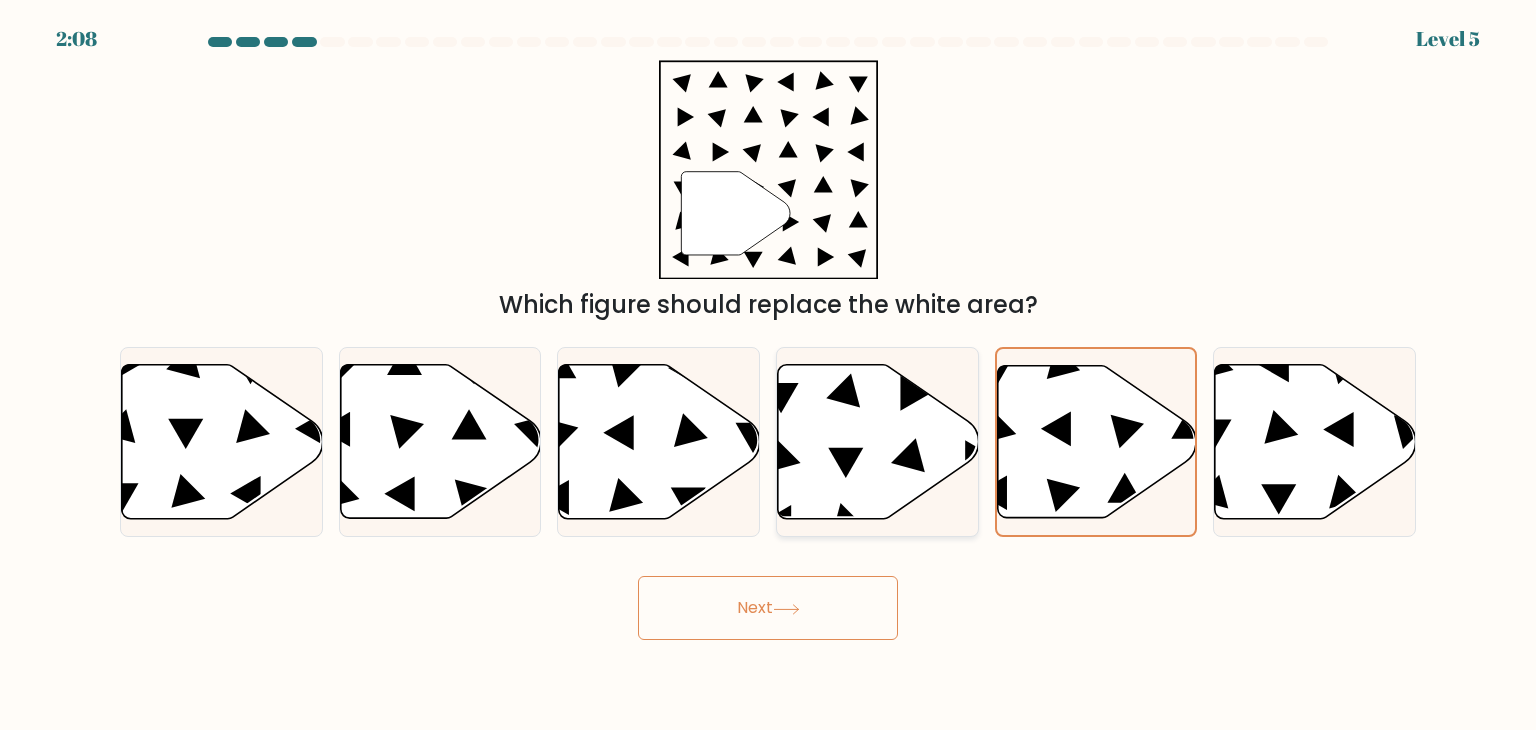 click on "Next" at bounding box center [768, 608] 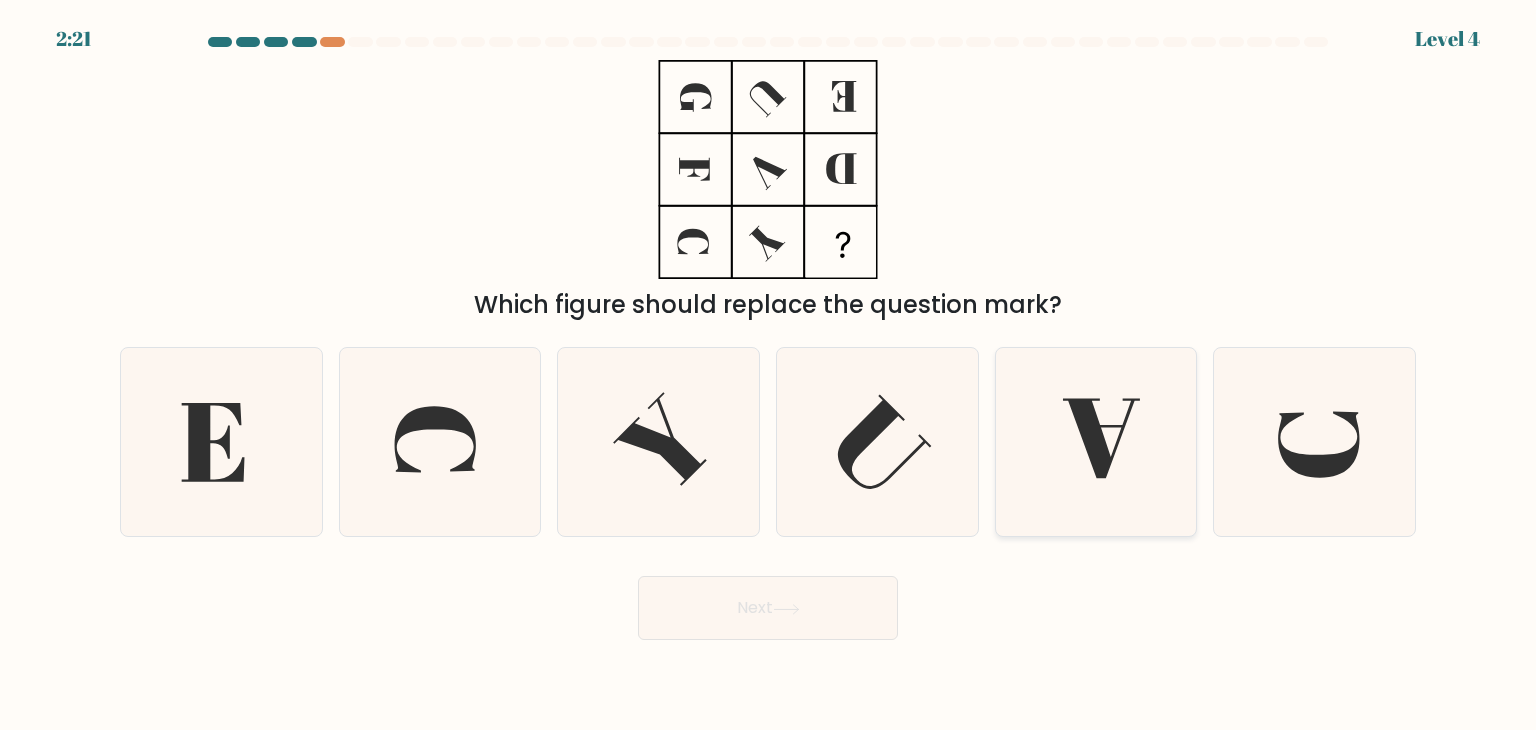 click at bounding box center (1101, 439) 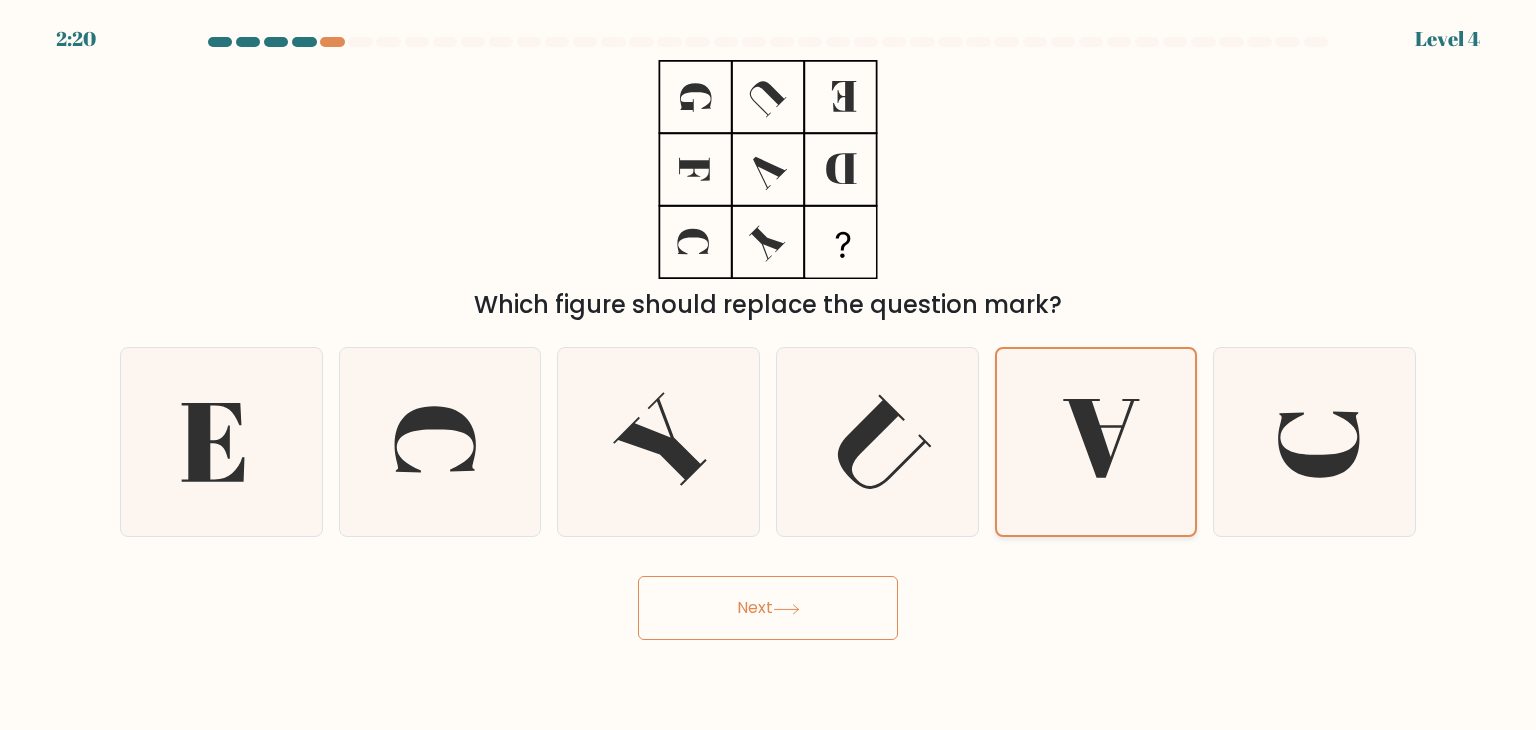 click on "Next" at bounding box center (768, 608) 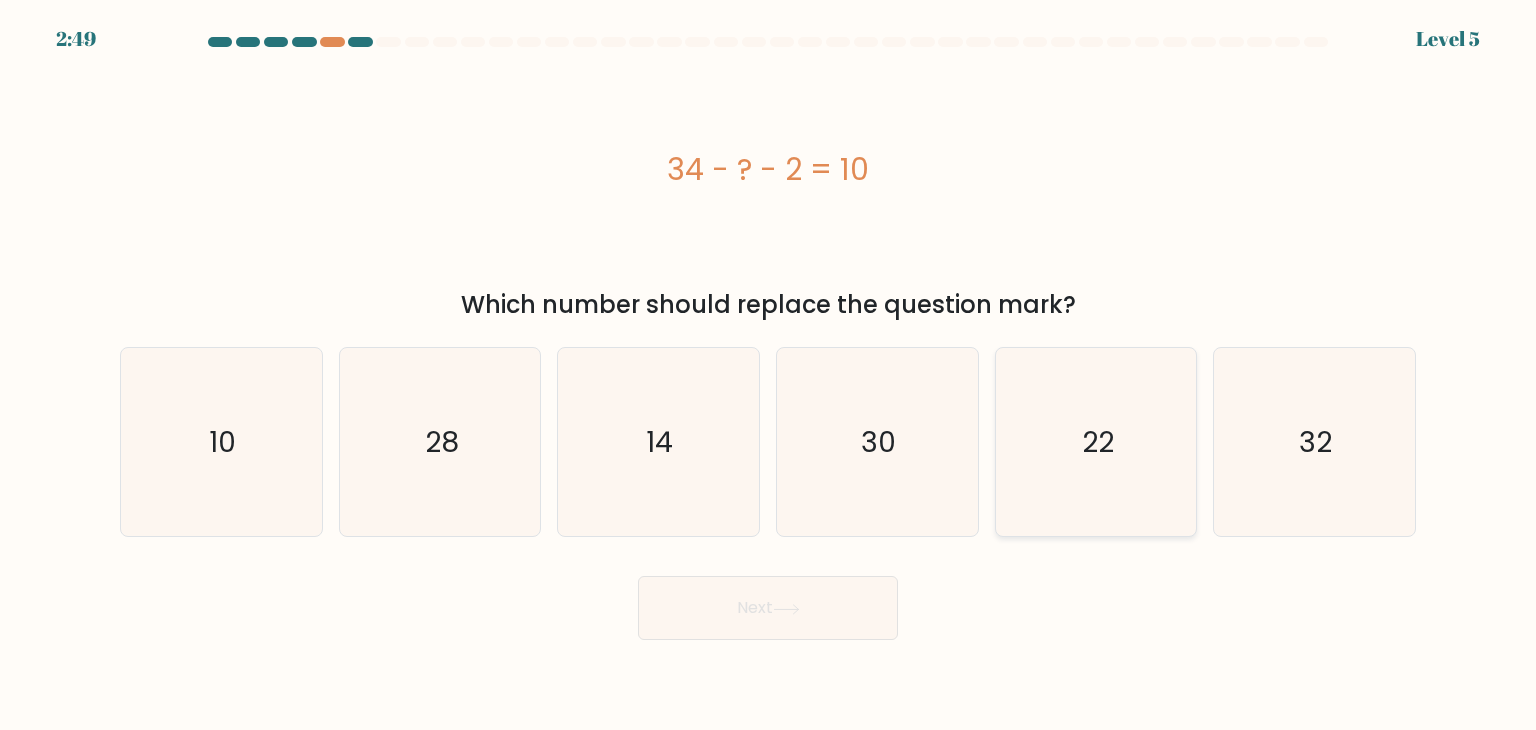 click on "22" at bounding box center [1098, 442] 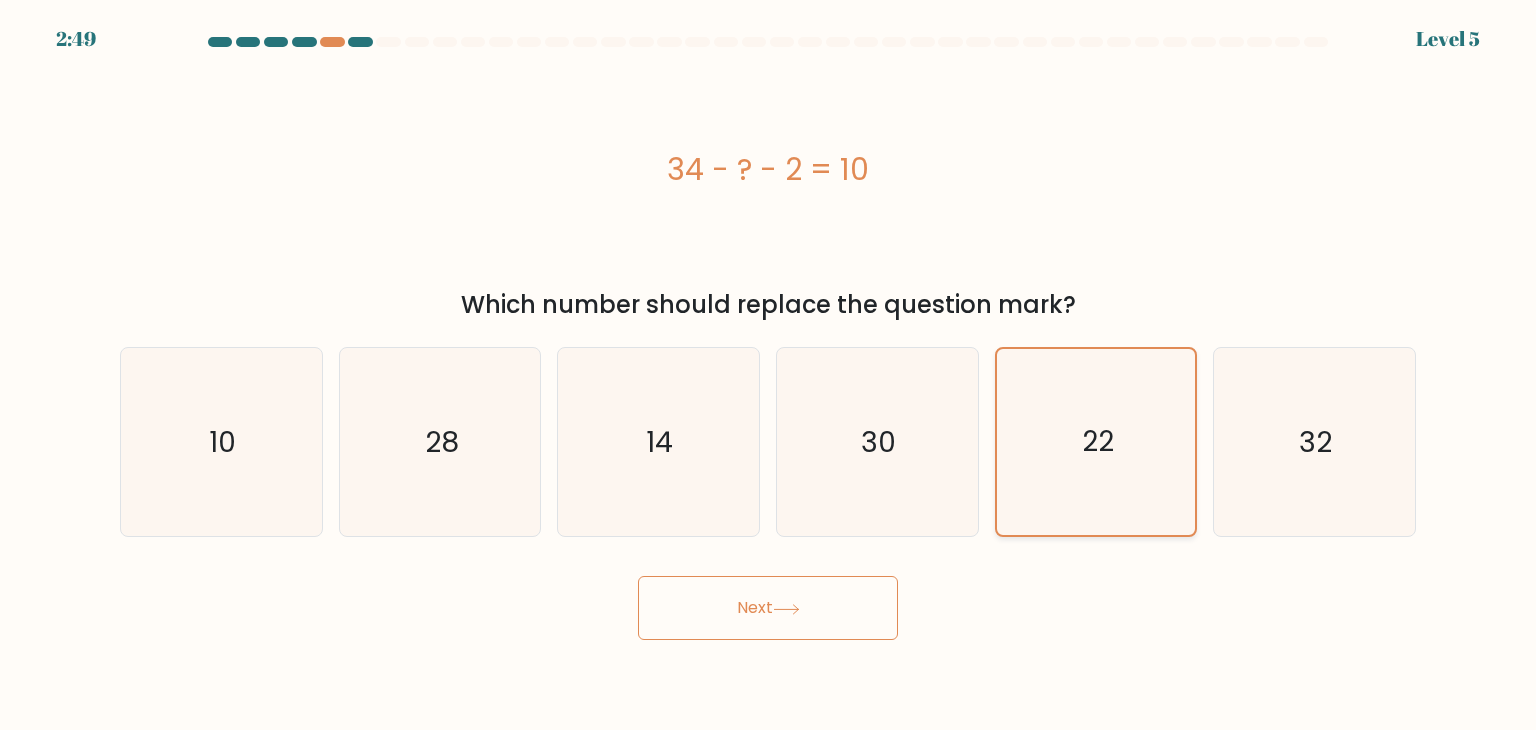 click on "Next" at bounding box center [768, 608] 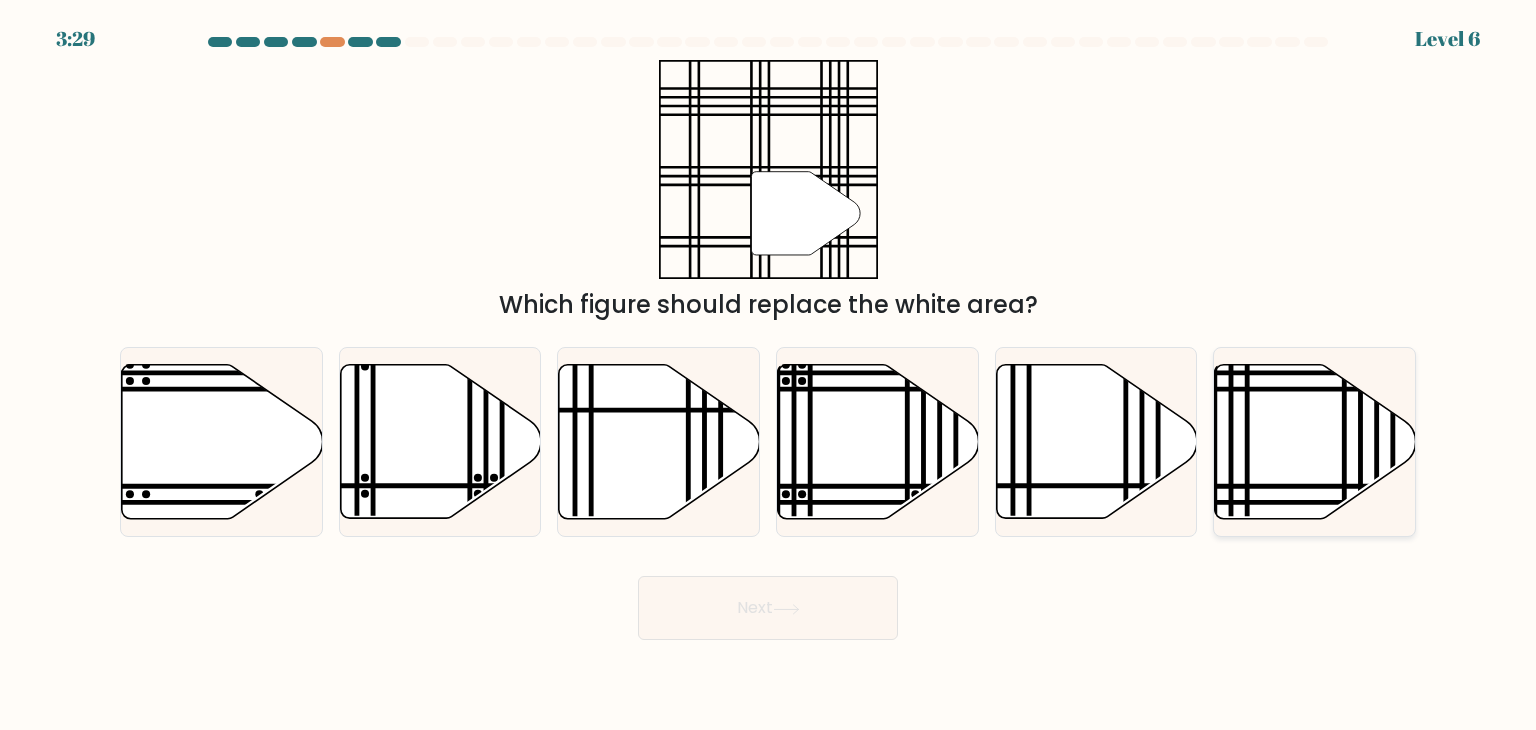 click at bounding box center [1315, 442] 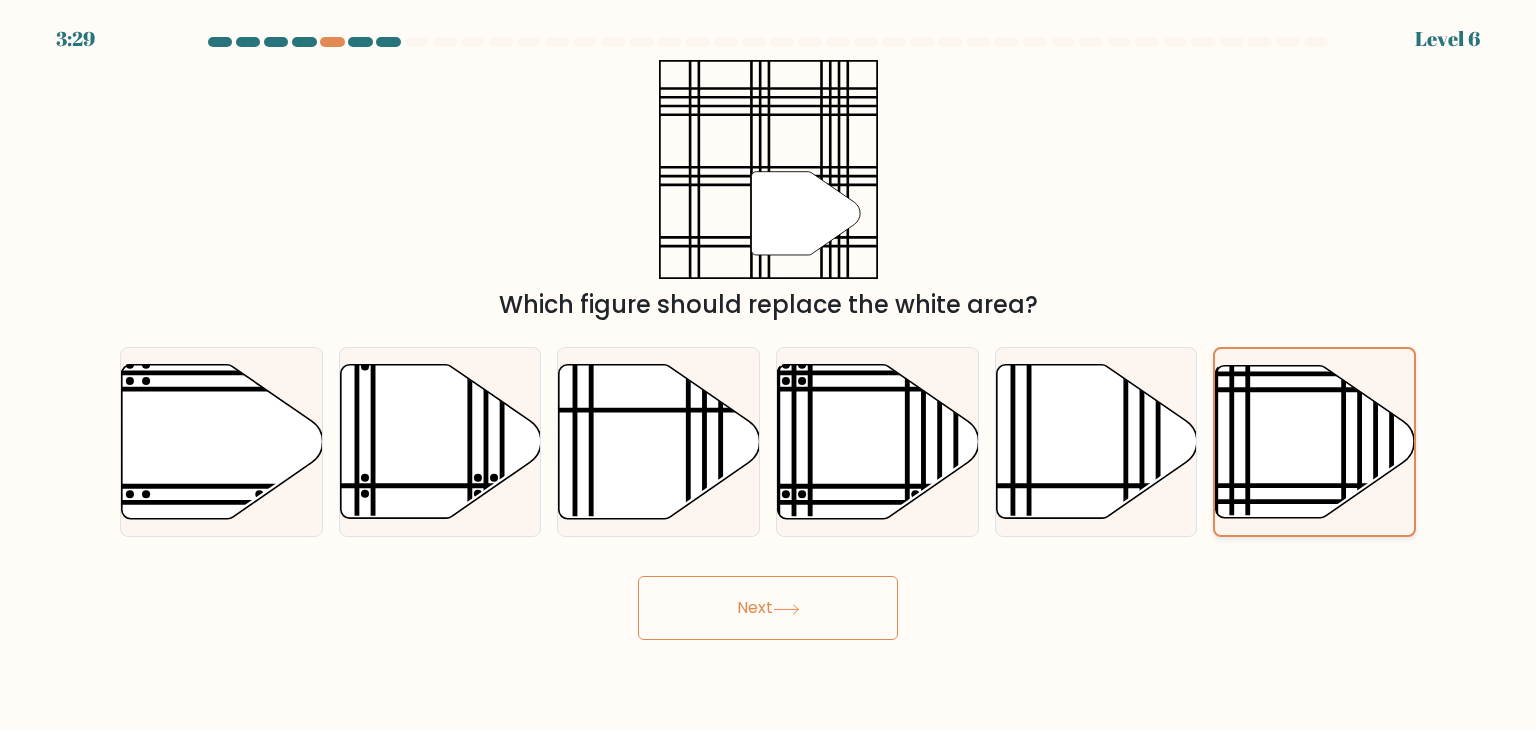 click on "Next" at bounding box center (768, 608) 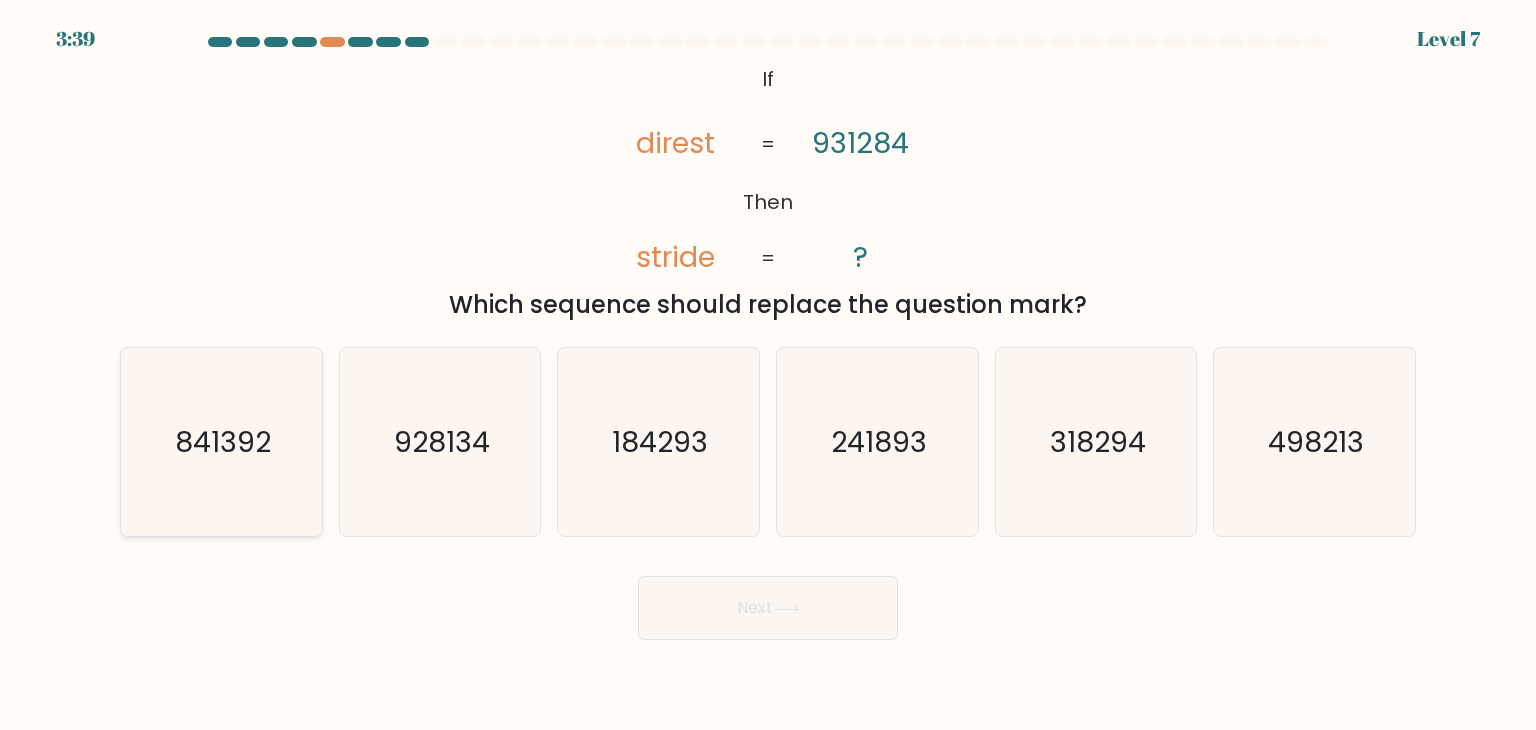 click on "841392" at bounding box center (221, 442) 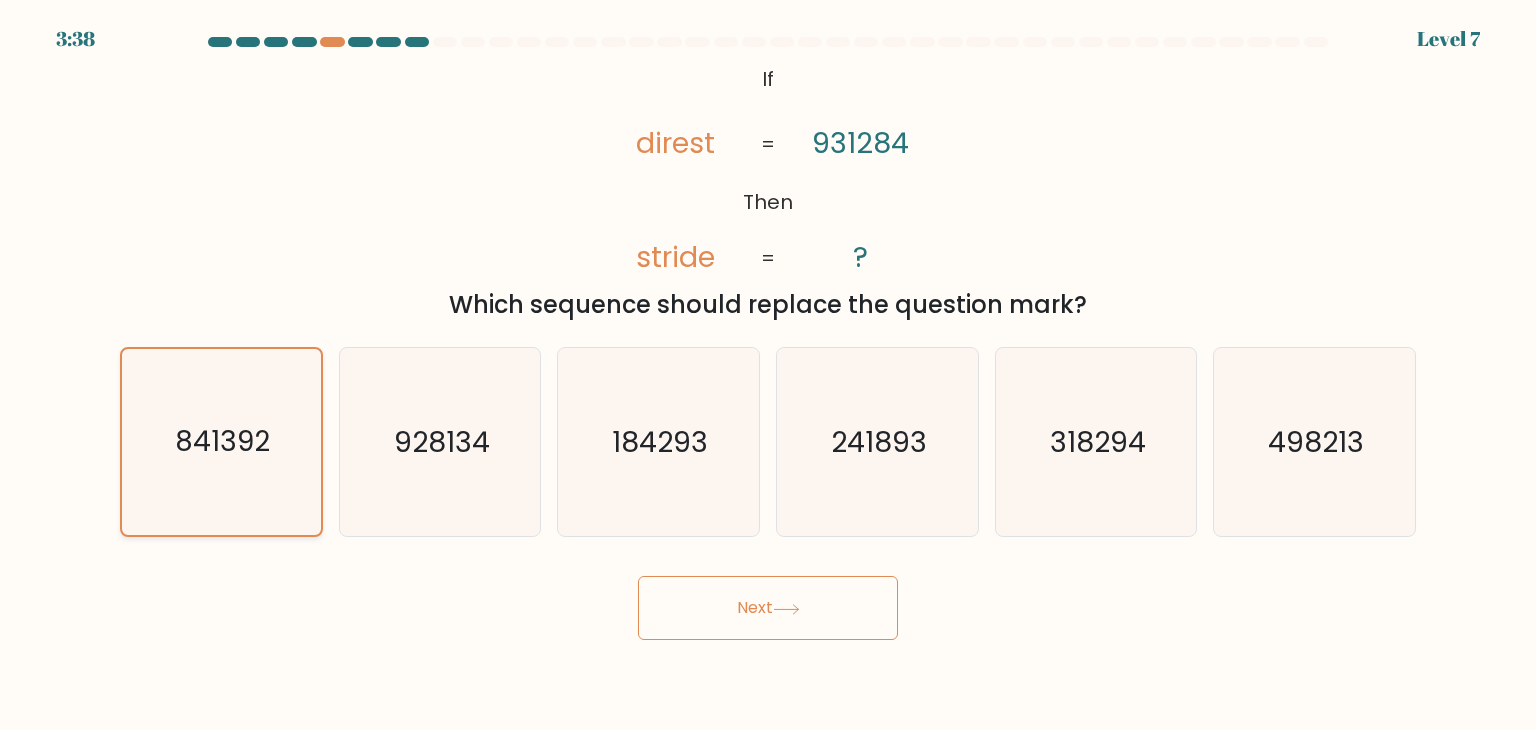click on "Next" at bounding box center [768, 608] 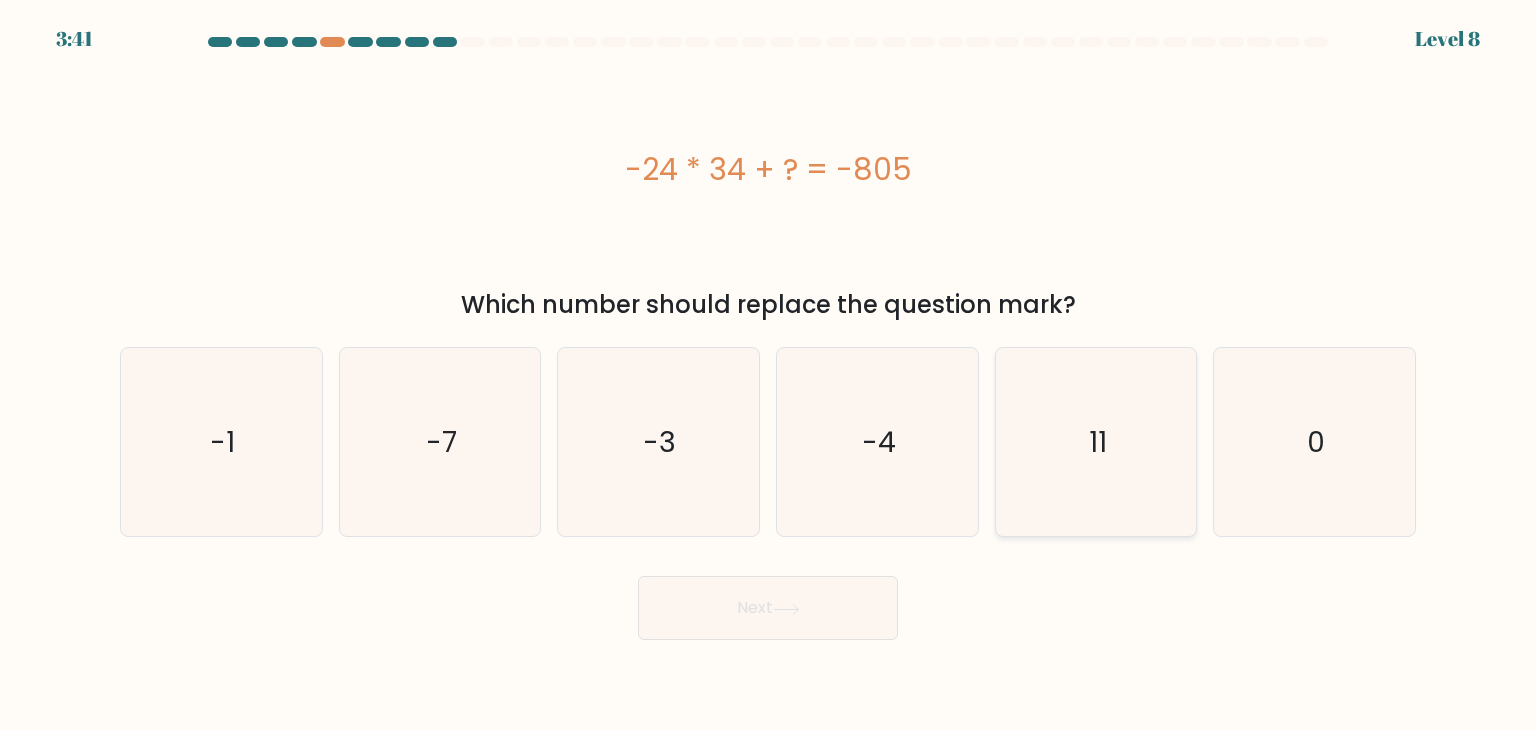 click on "11" at bounding box center [1096, 442] 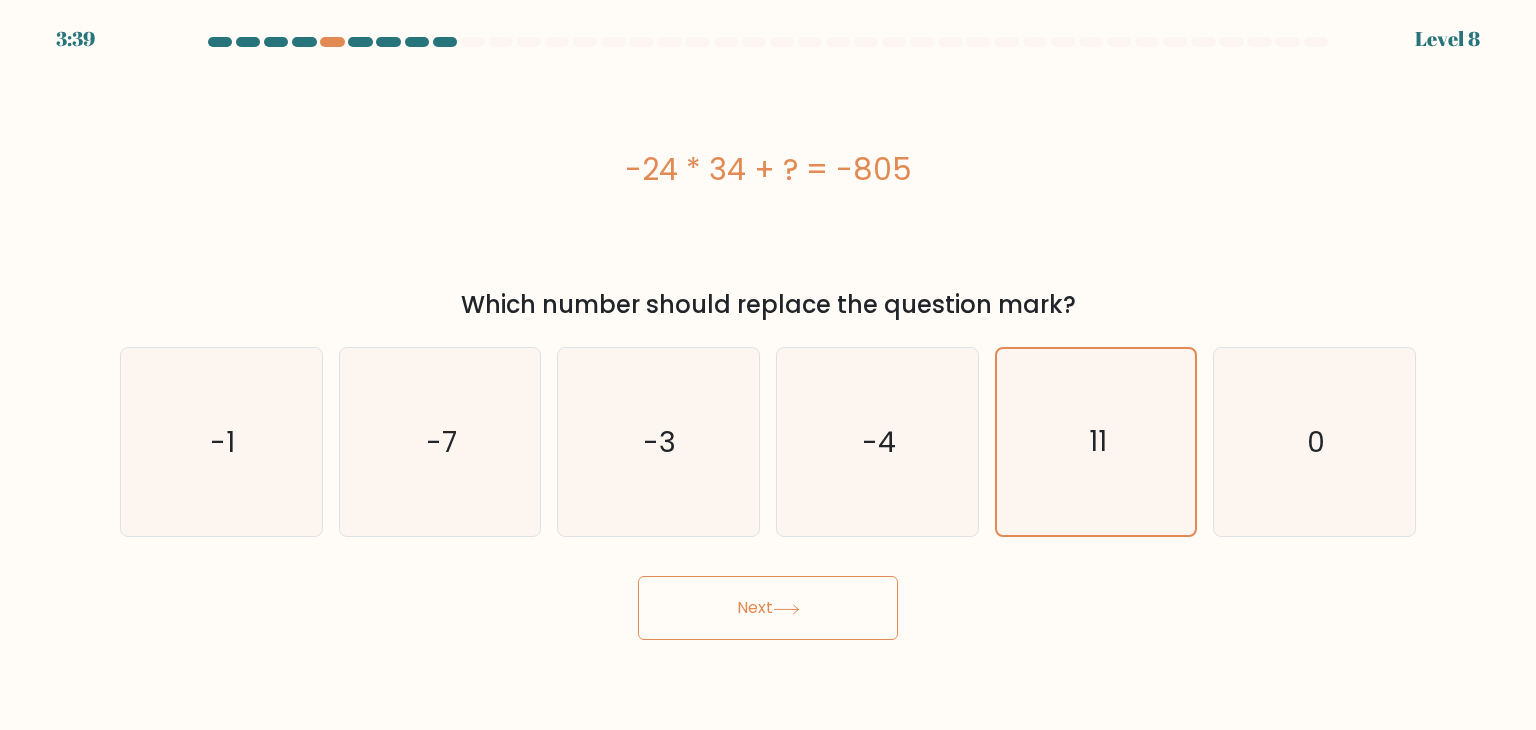 click on "Next" at bounding box center [768, 608] 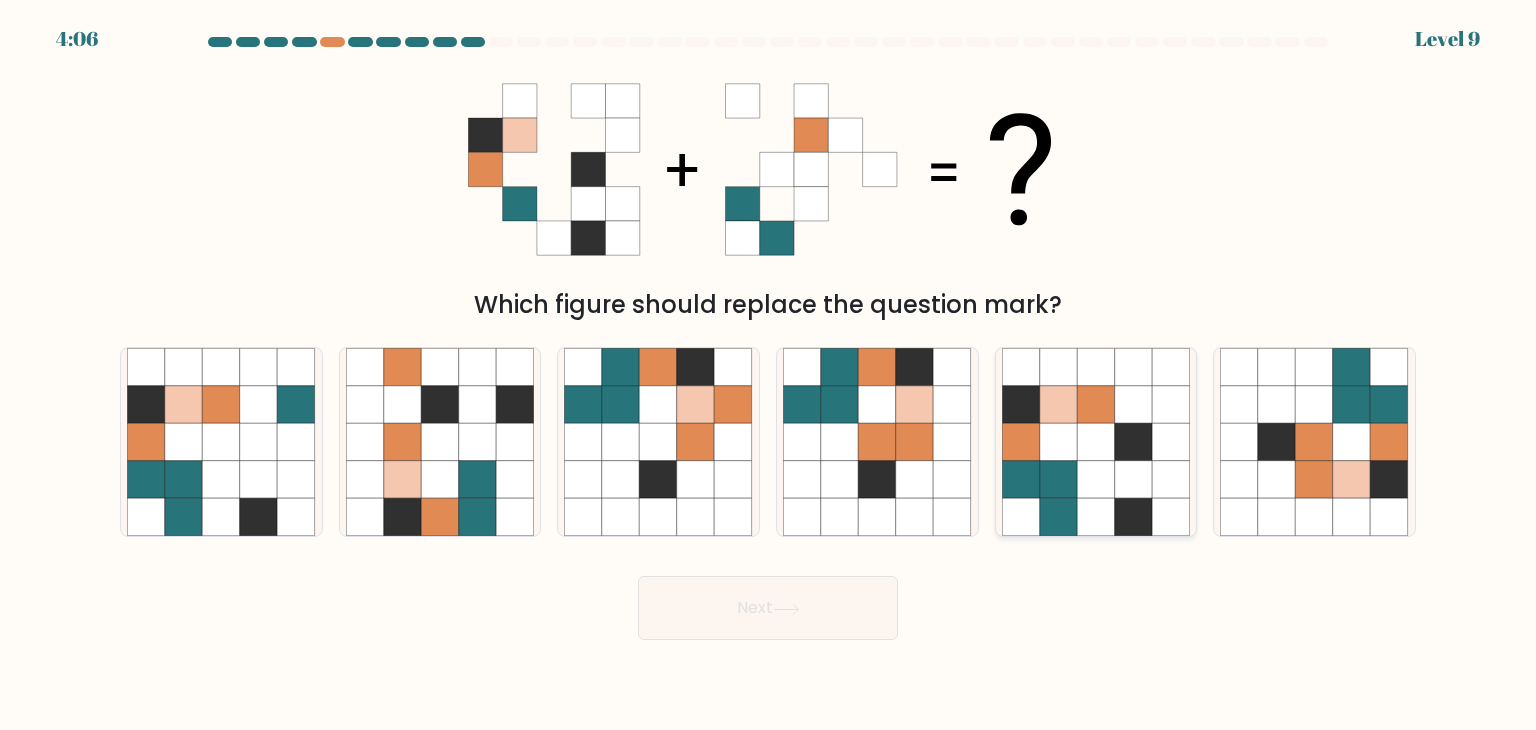 click at bounding box center [1059, 480] 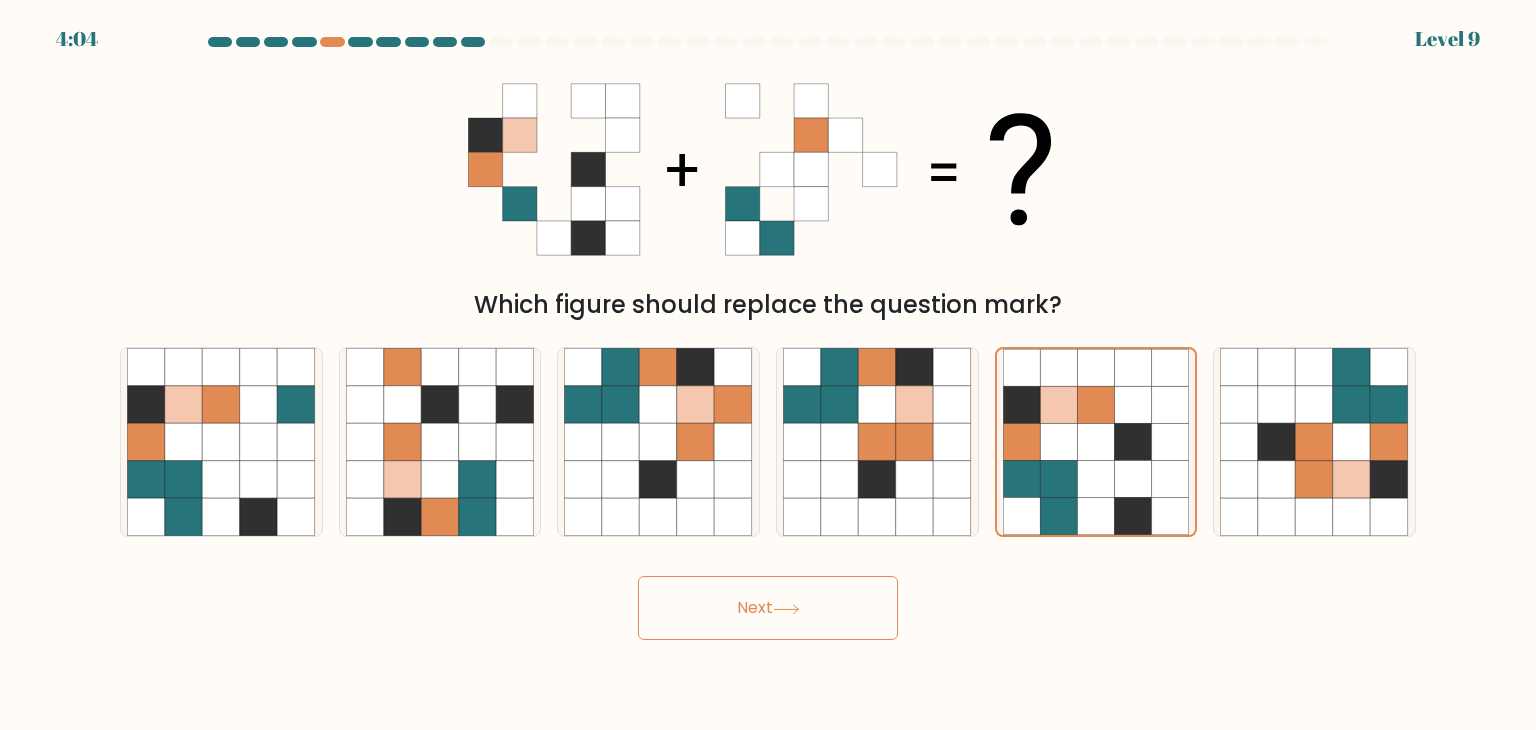 click on "Next" at bounding box center (768, 608) 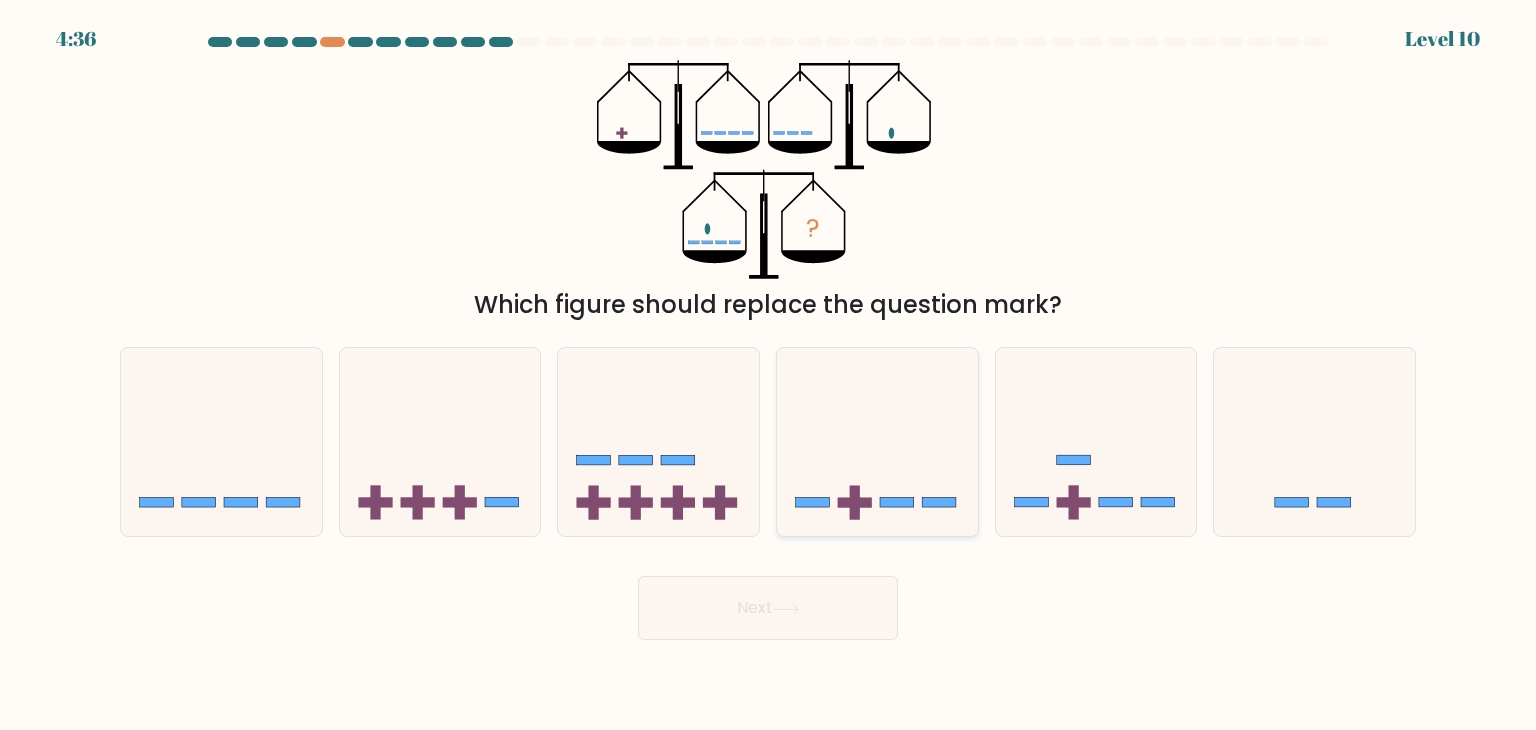 click at bounding box center [877, 442] 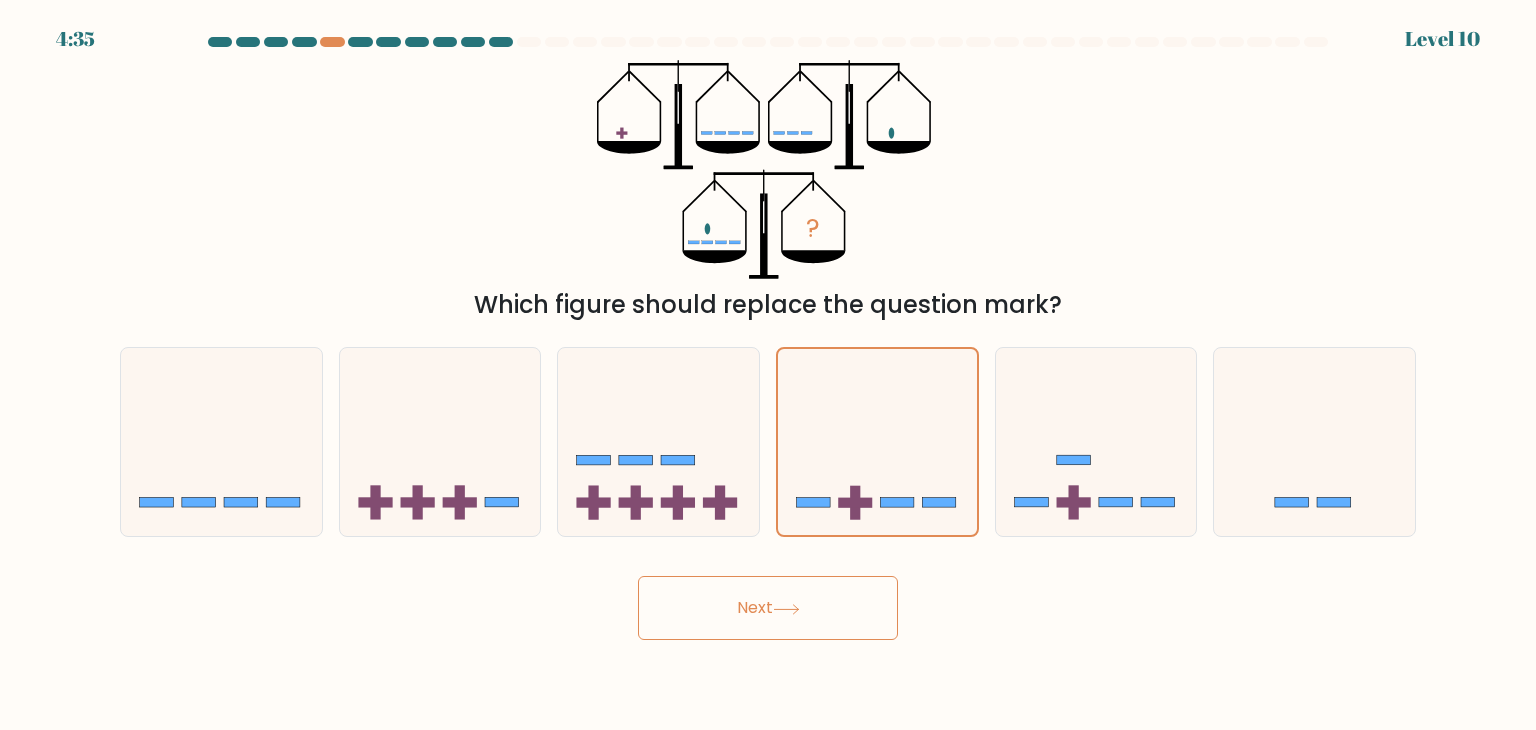 click on "Next" at bounding box center (768, 608) 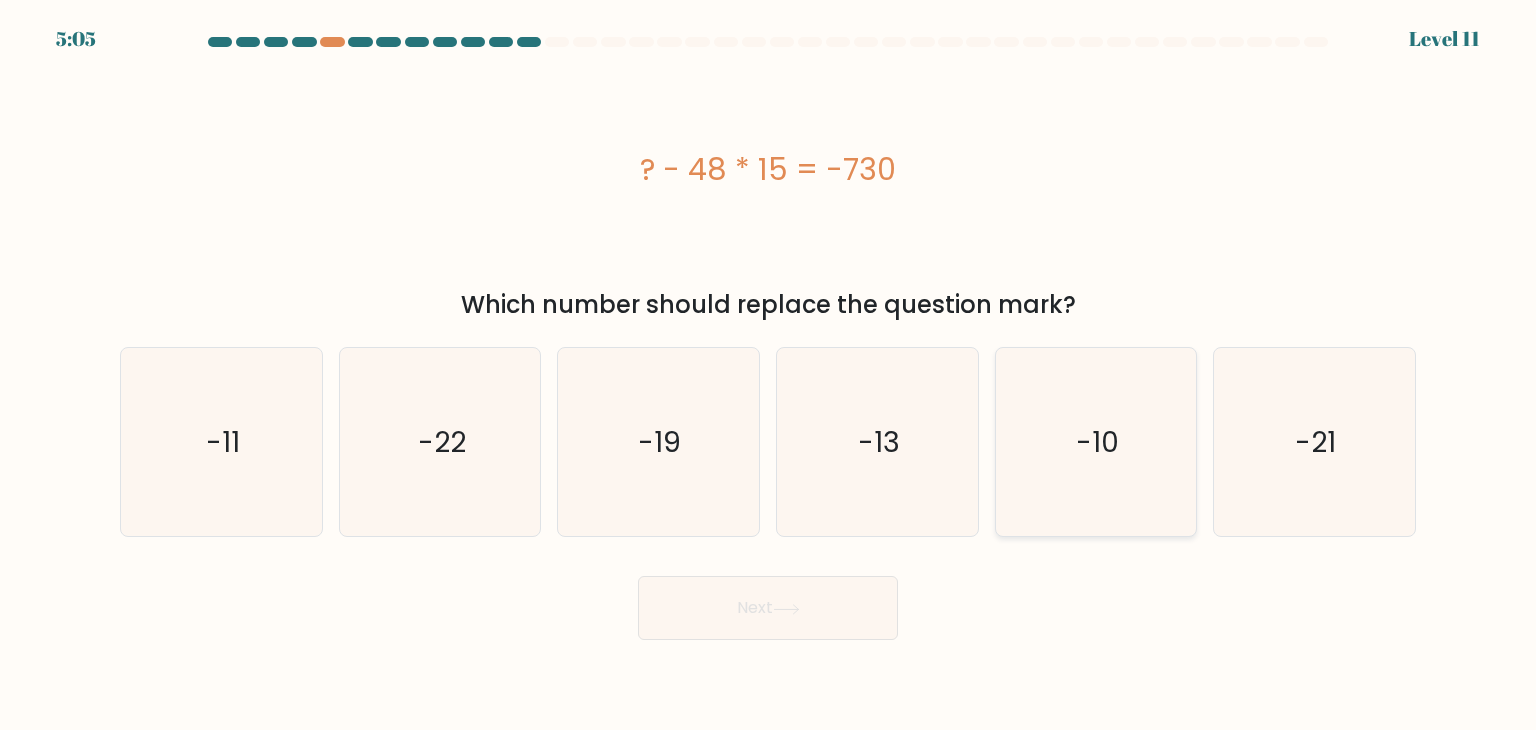 click on "-10" at bounding box center (1096, 442) 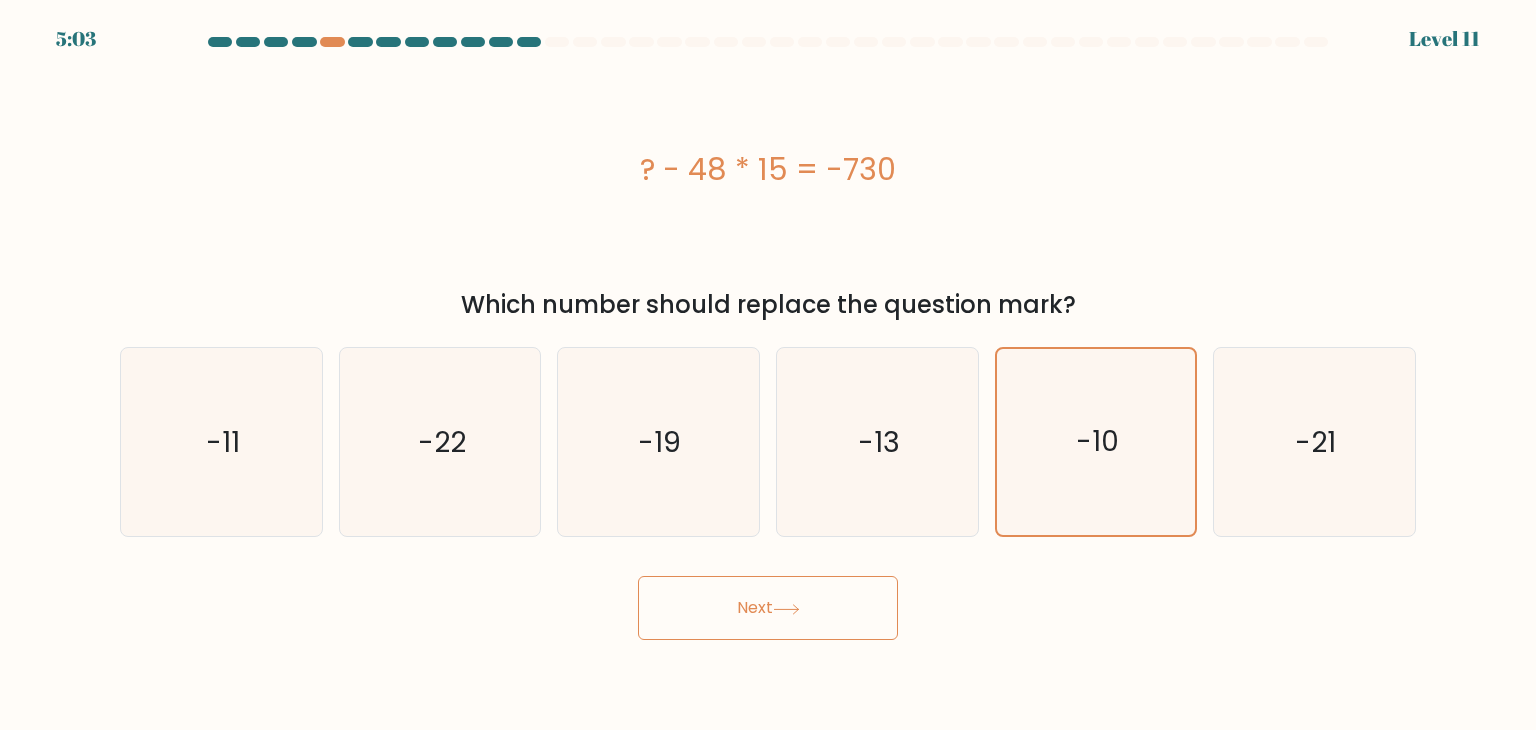 click on "Next" at bounding box center [768, 608] 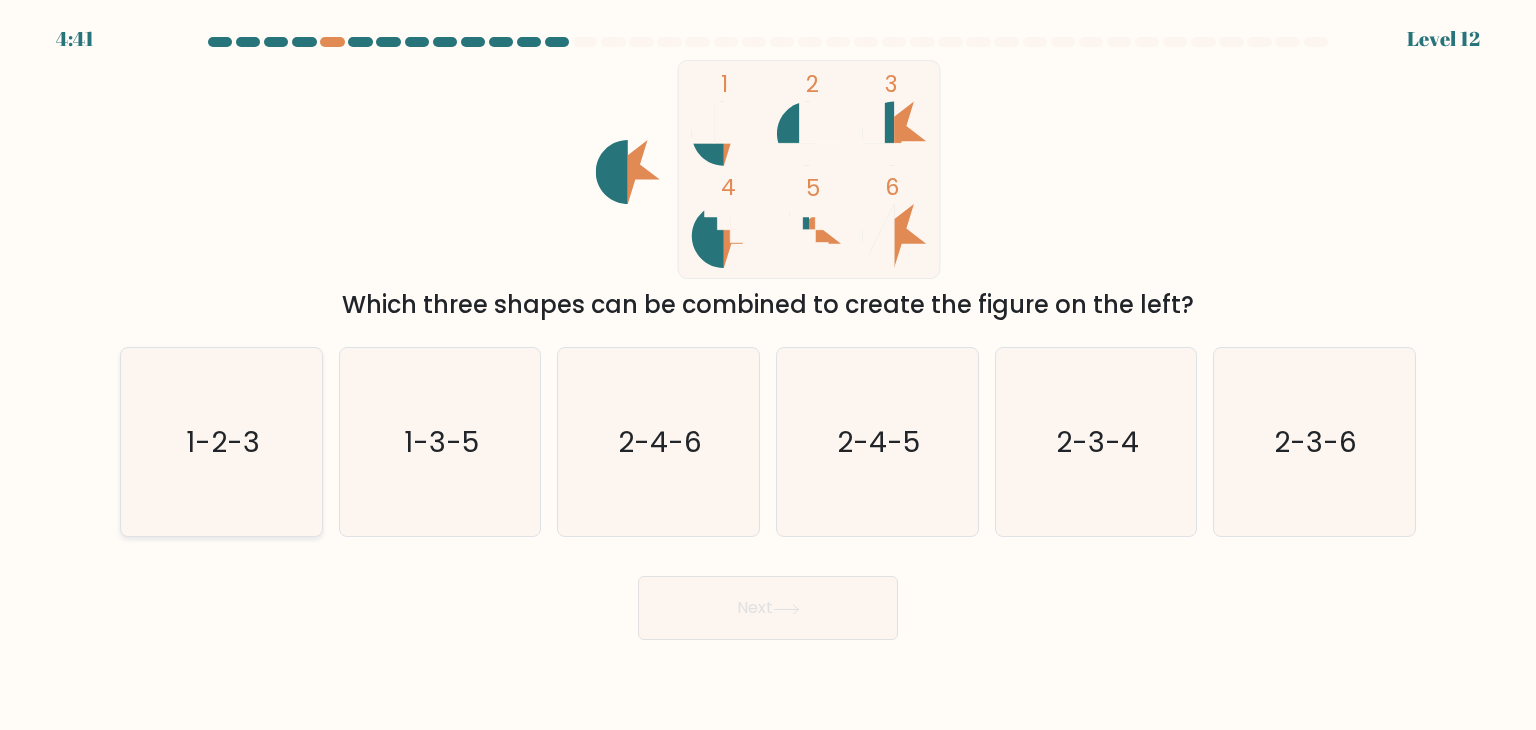 click on "1-2-3" at bounding box center [223, 442] 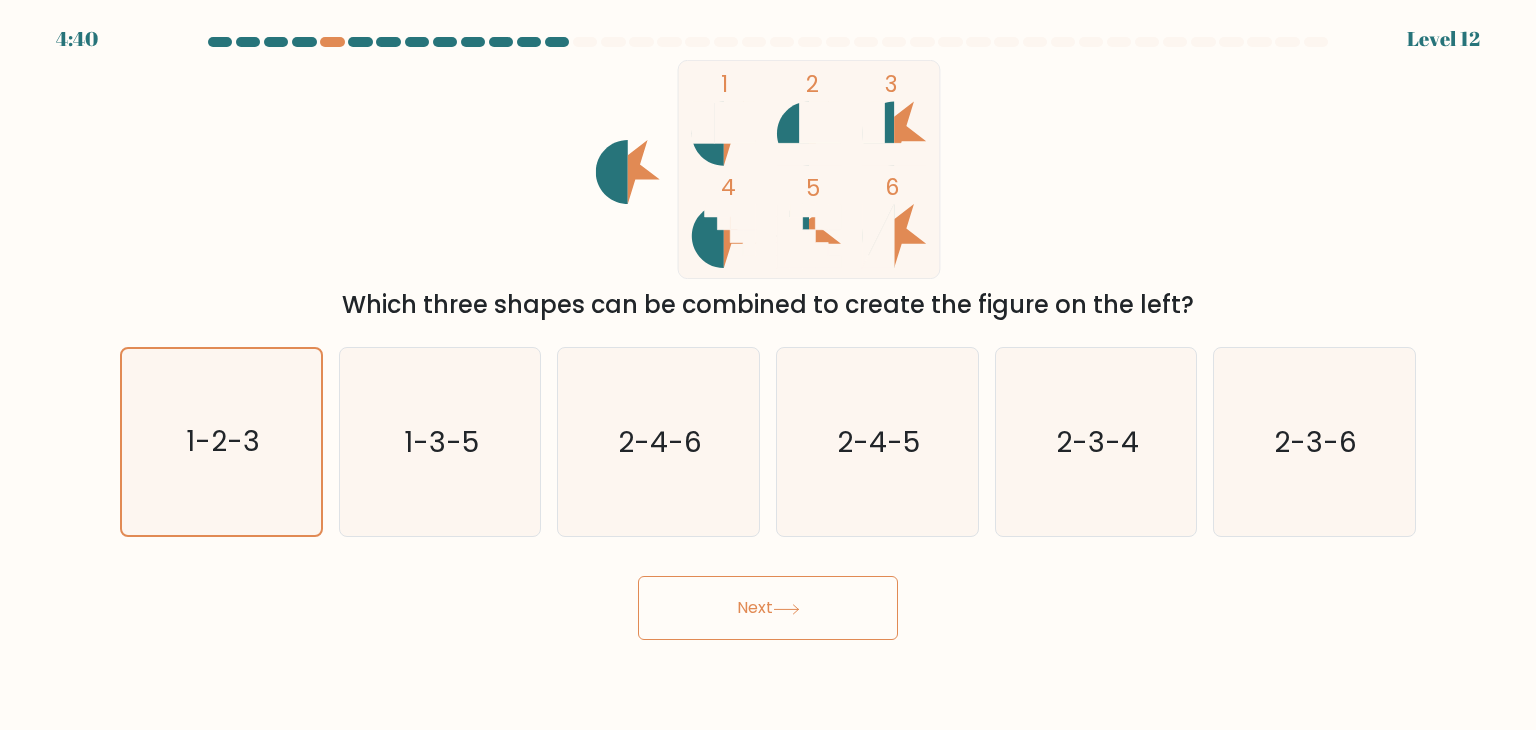 click on "Next" at bounding box center [768, 608] 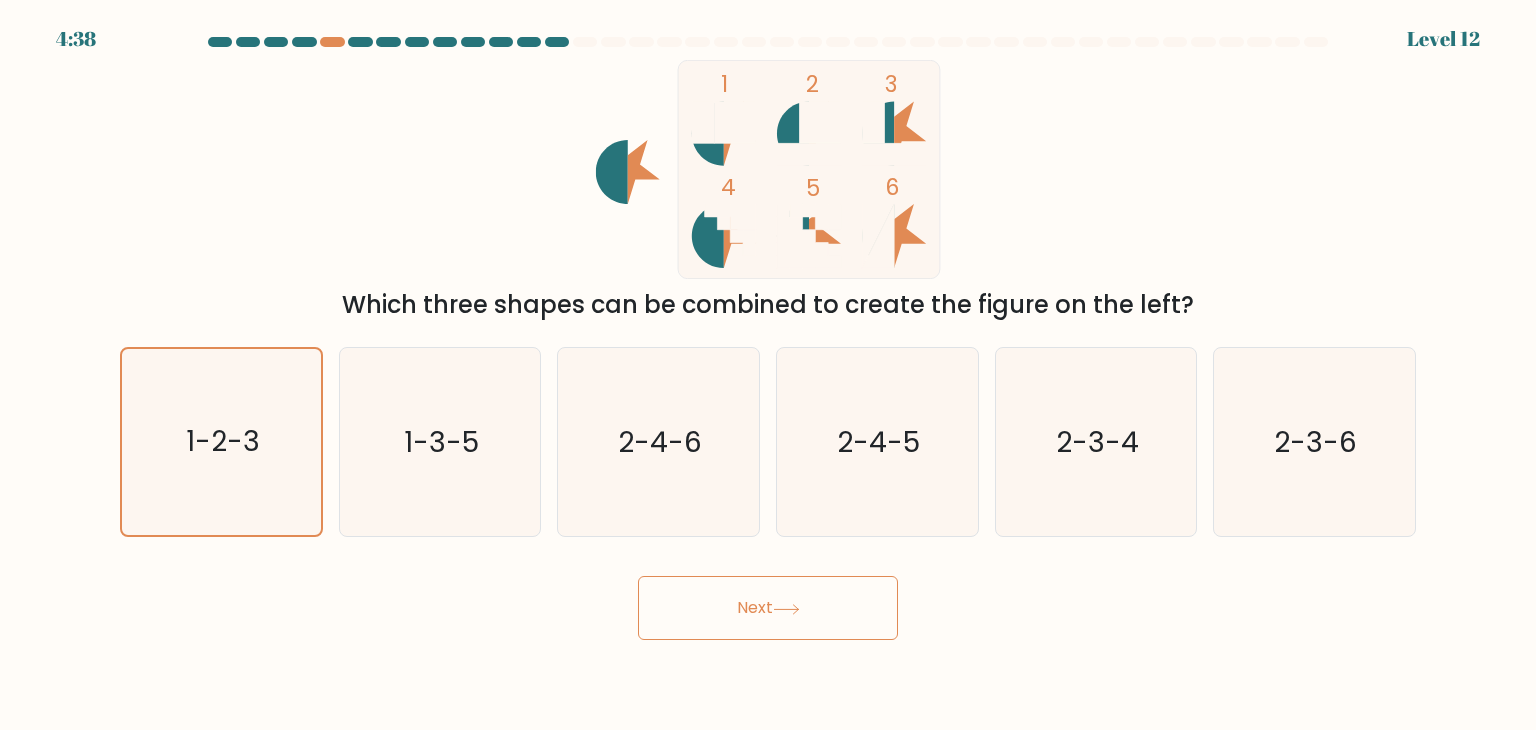 click on "Next" at bounding box center (768, 608) 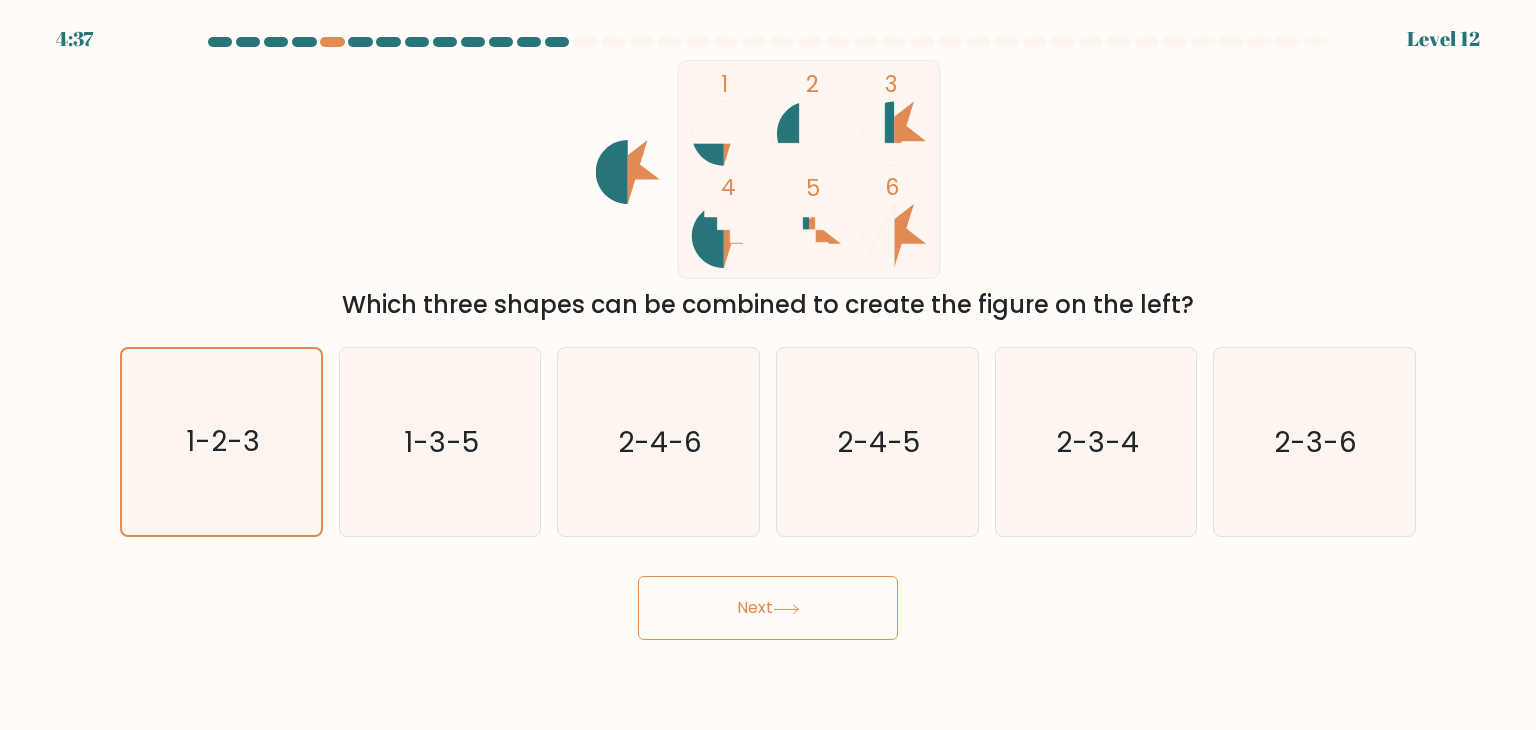 click on "Next" at bounding box center [768, 608] 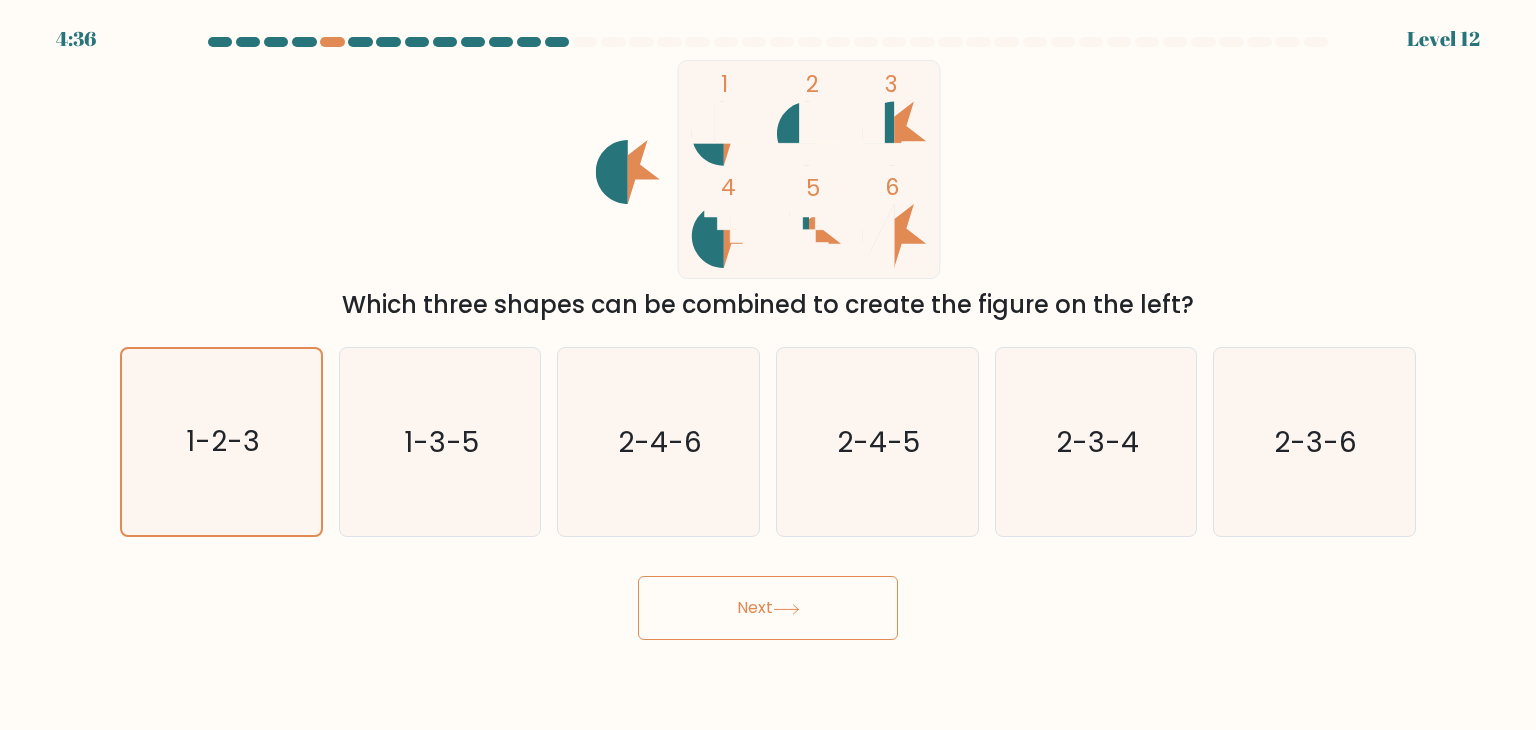 click at bounding box center (786, 609) 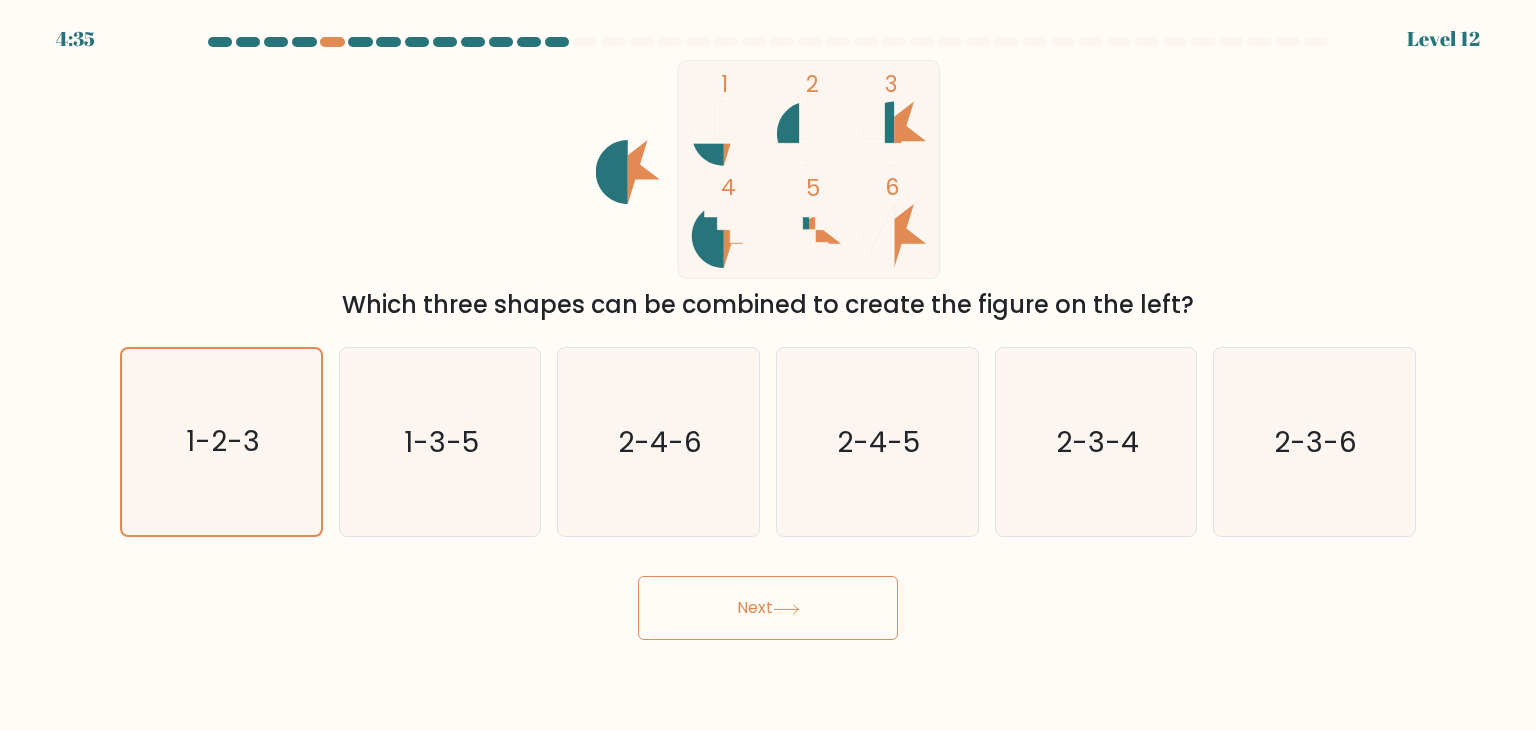 click at bounding box center (786, 609) 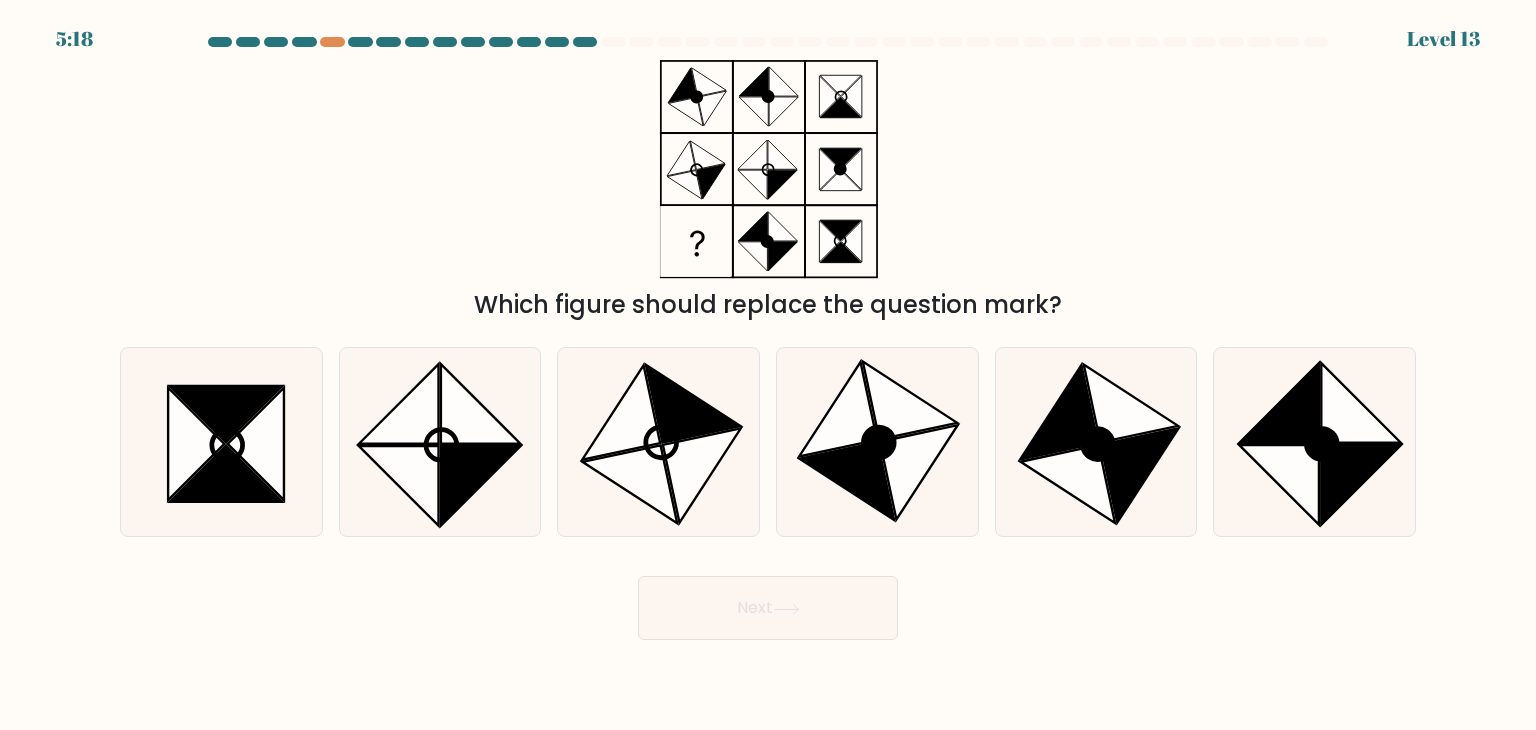 type 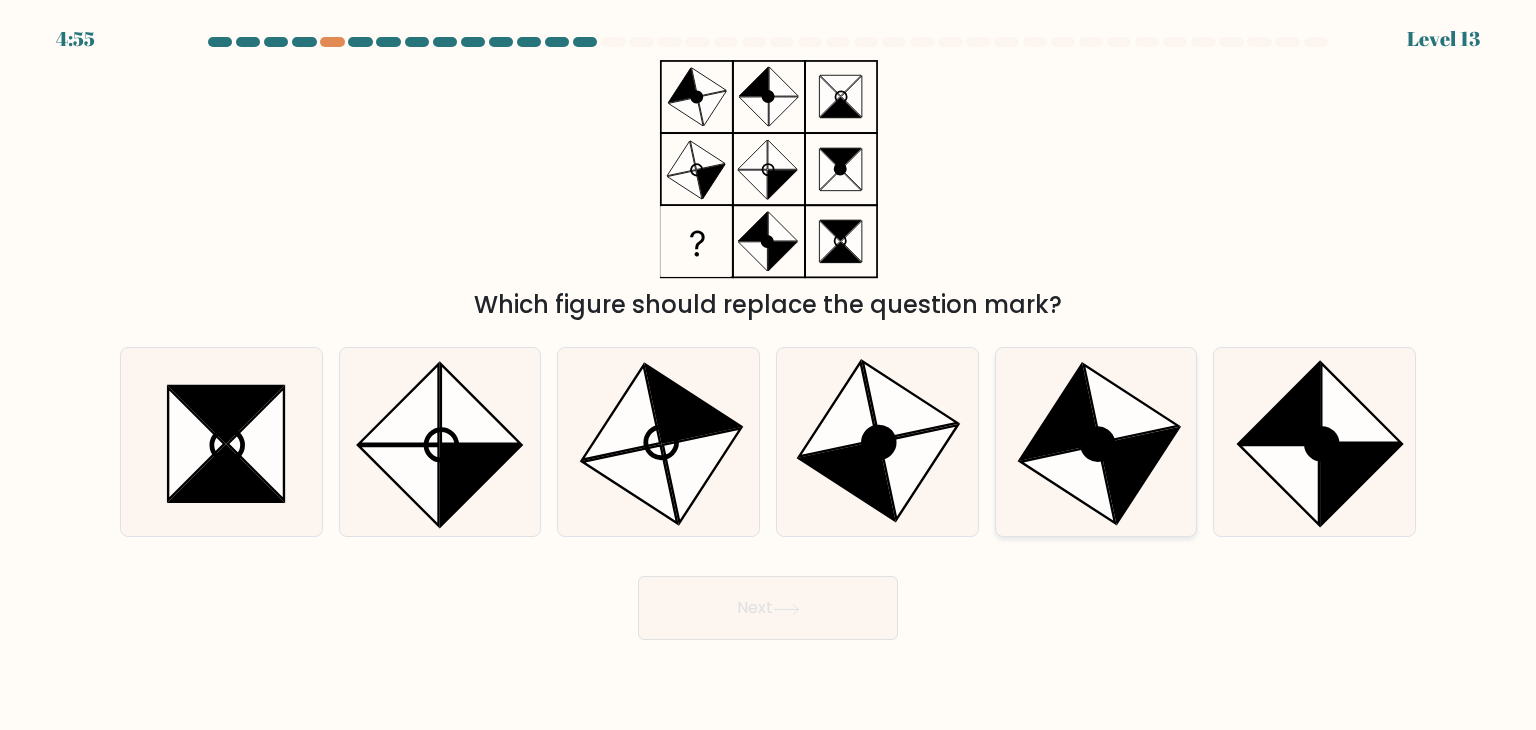 click at bounding box center (1140, 475) 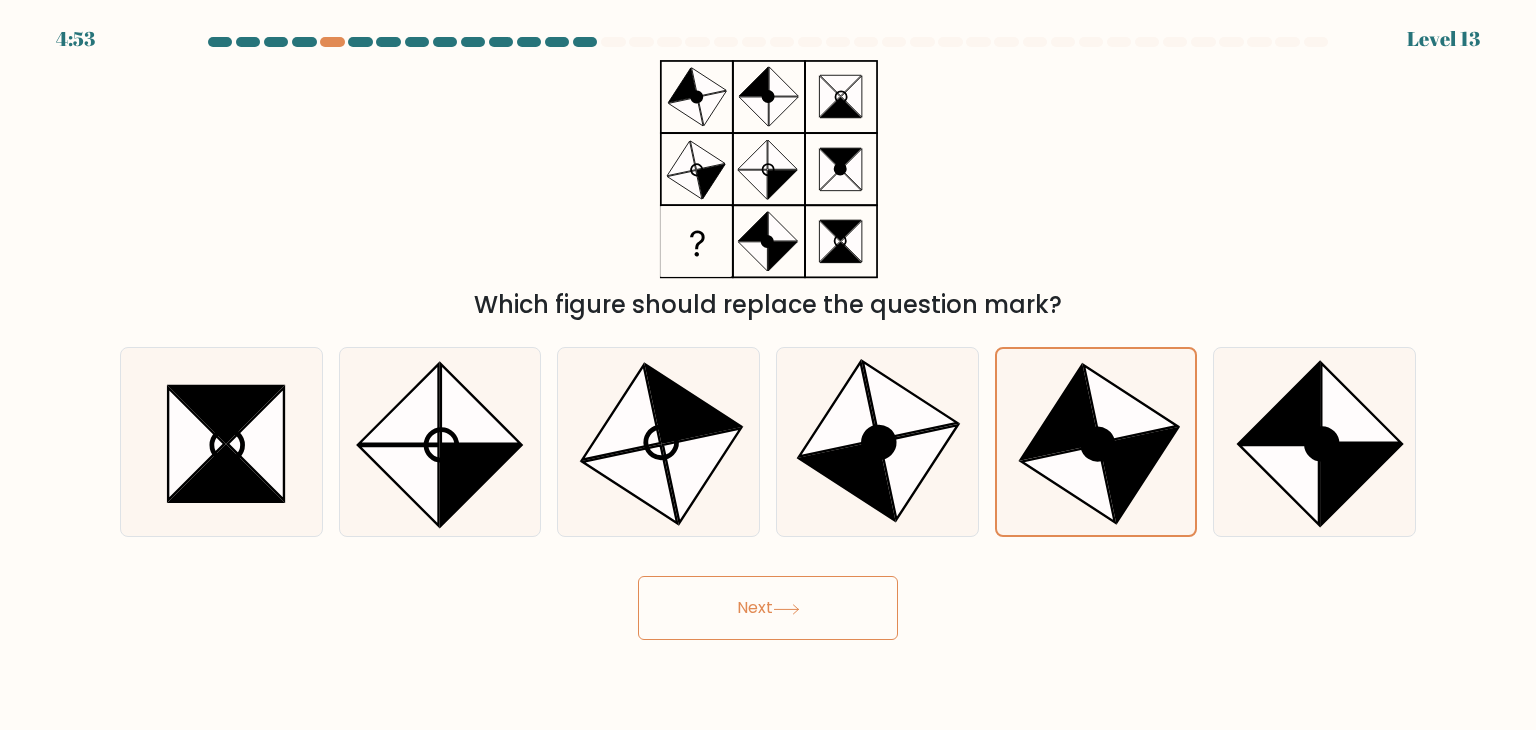 click on "Next" at bounding box center [768, 608] 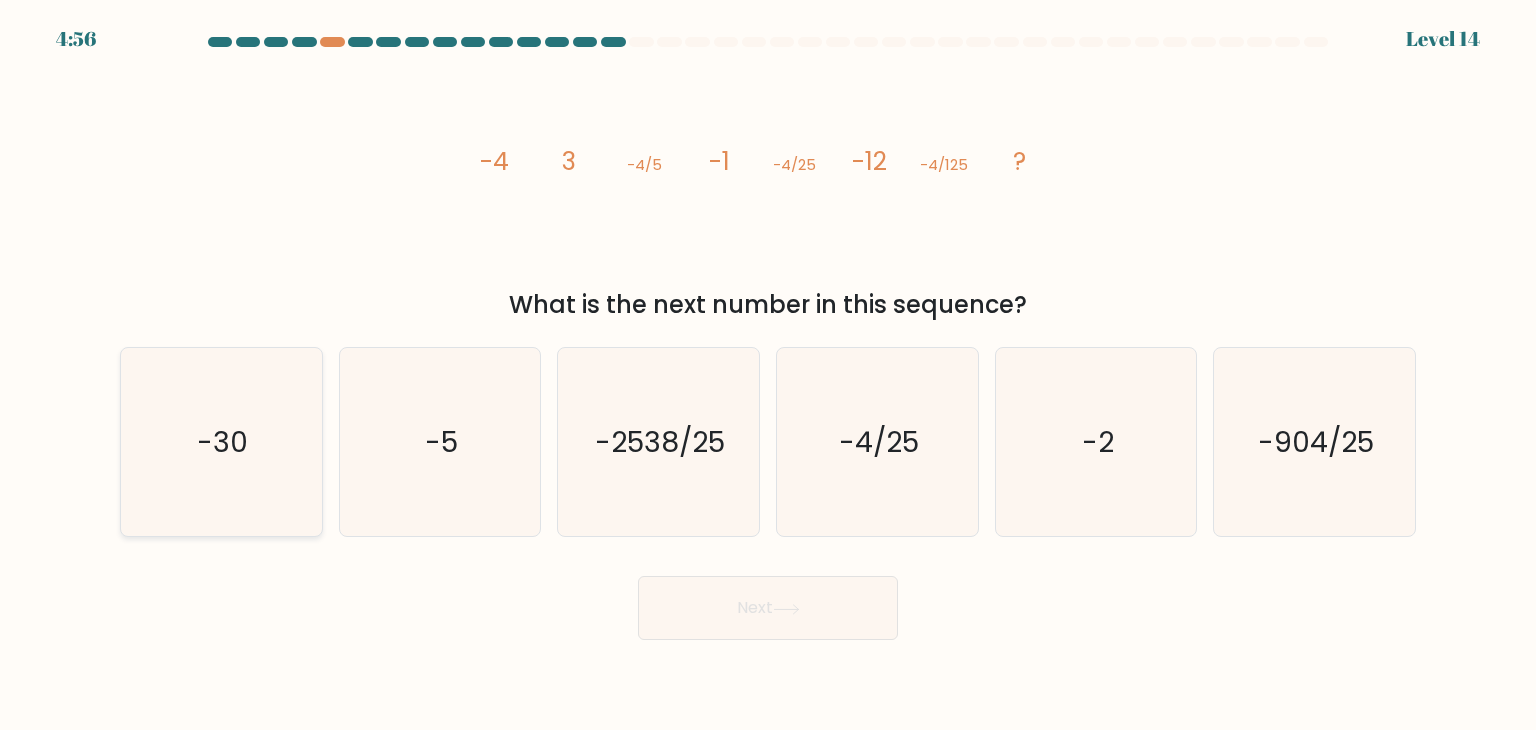 click on "-30" at bounding box center [221, 442] 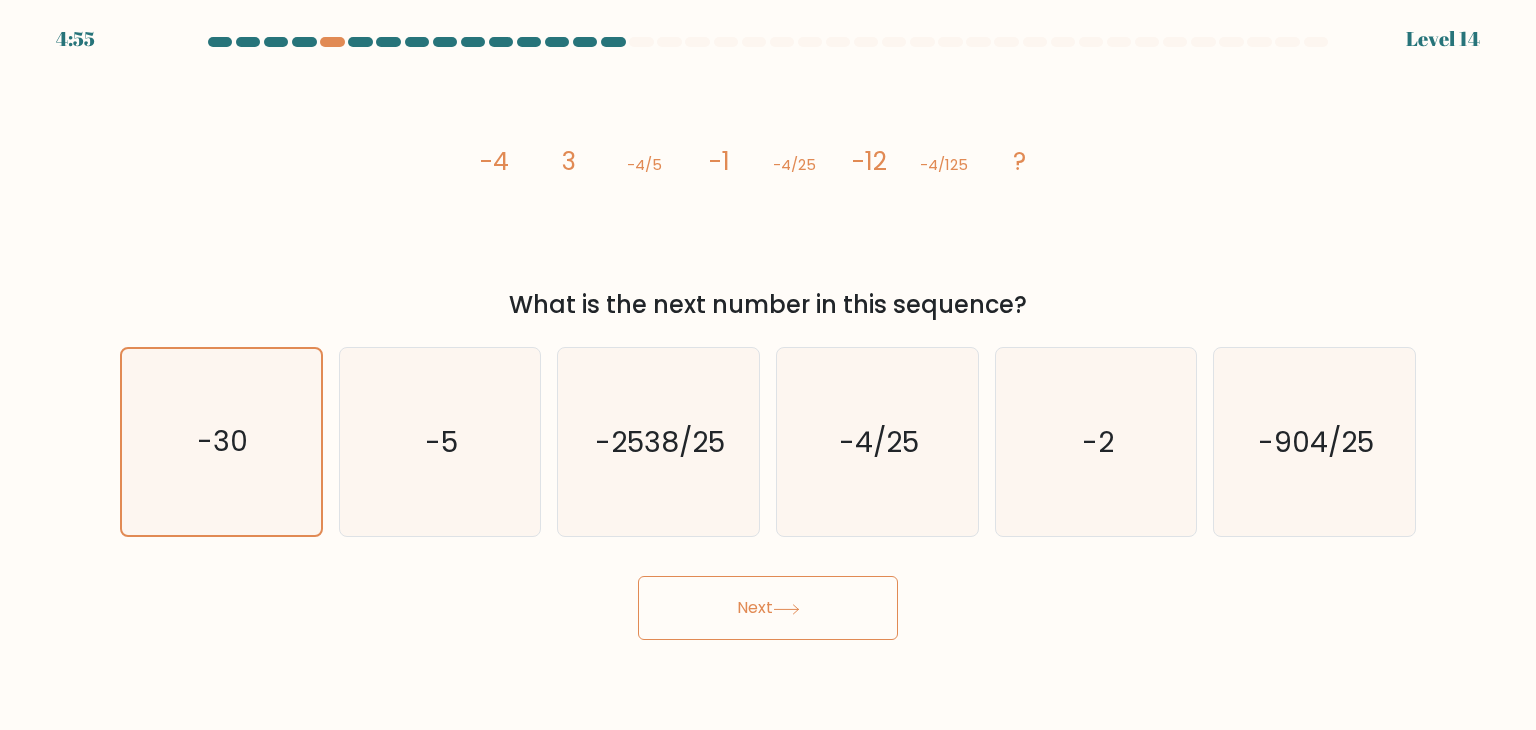 click on "Next" at bounding box center (768, 608) 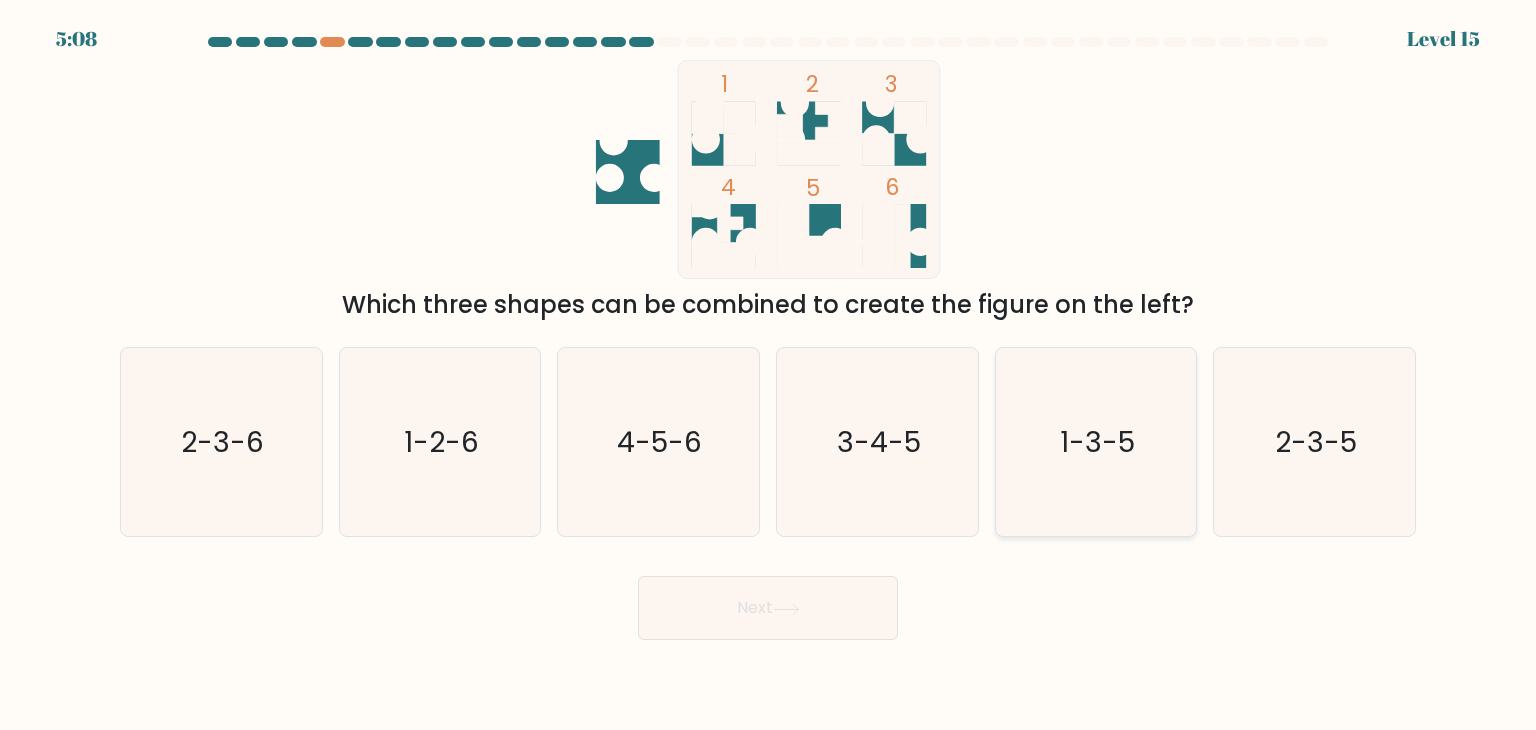 click on "1-3-5" at bounding box center [1097, 442] 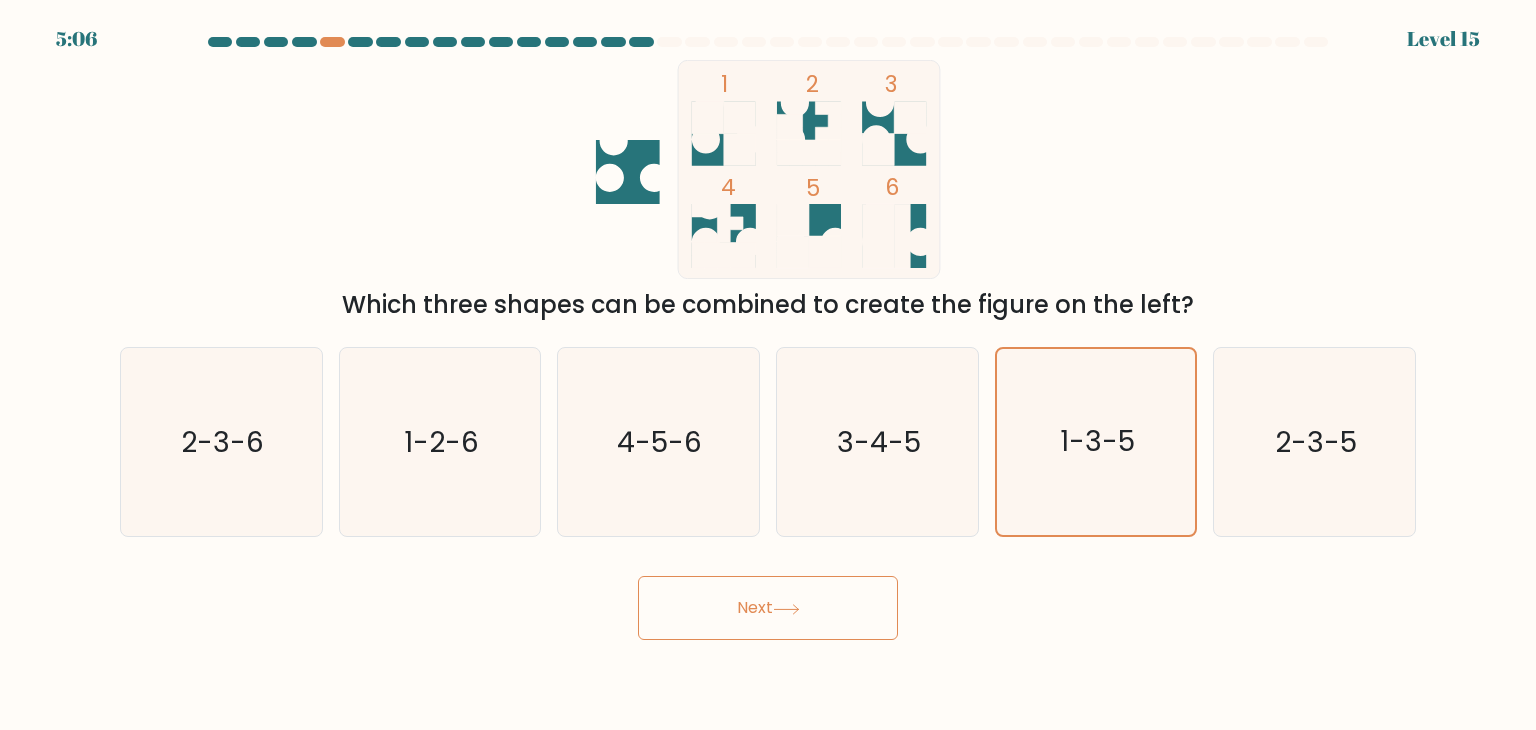 click on "Next" at bounding box center [768, 608] 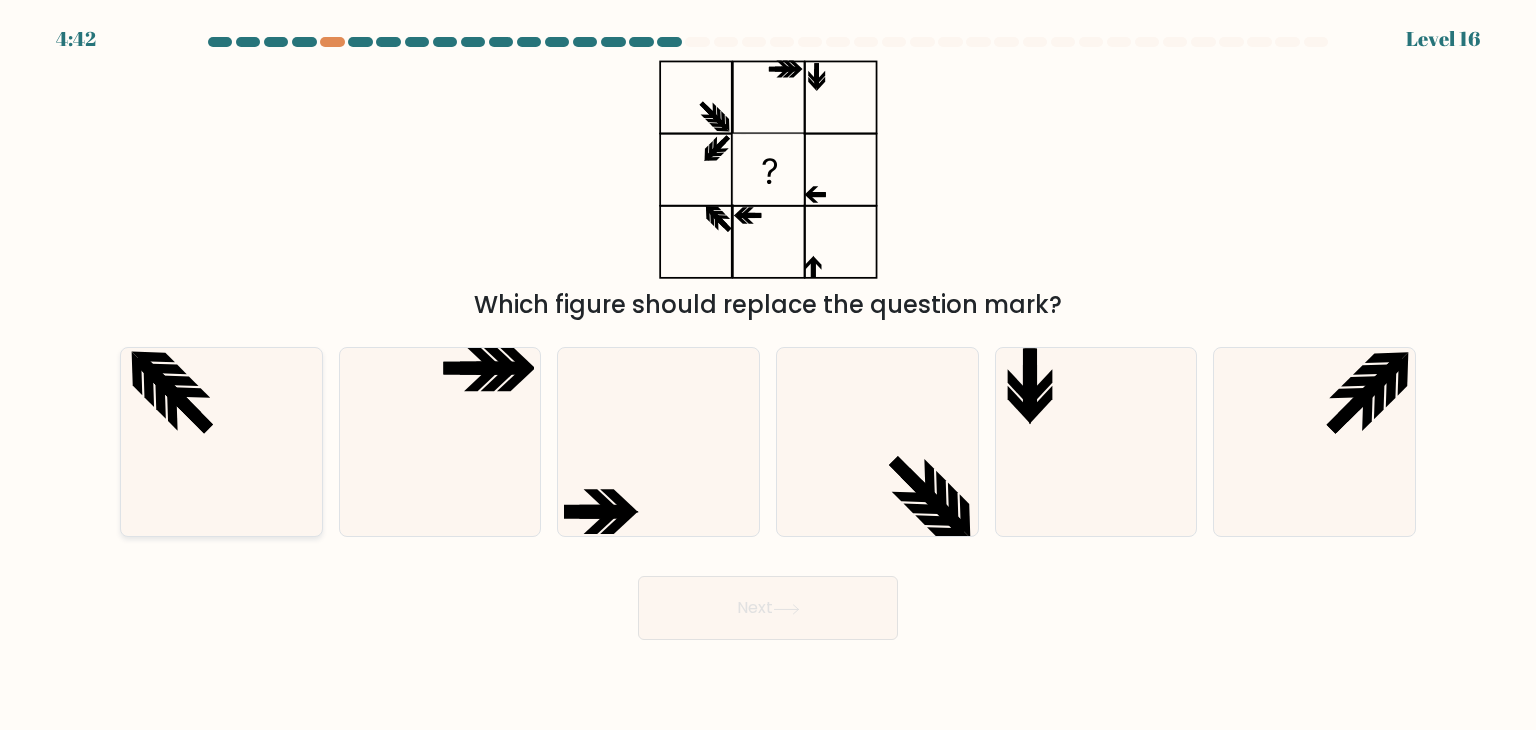 click at bounding box center [221, 442] 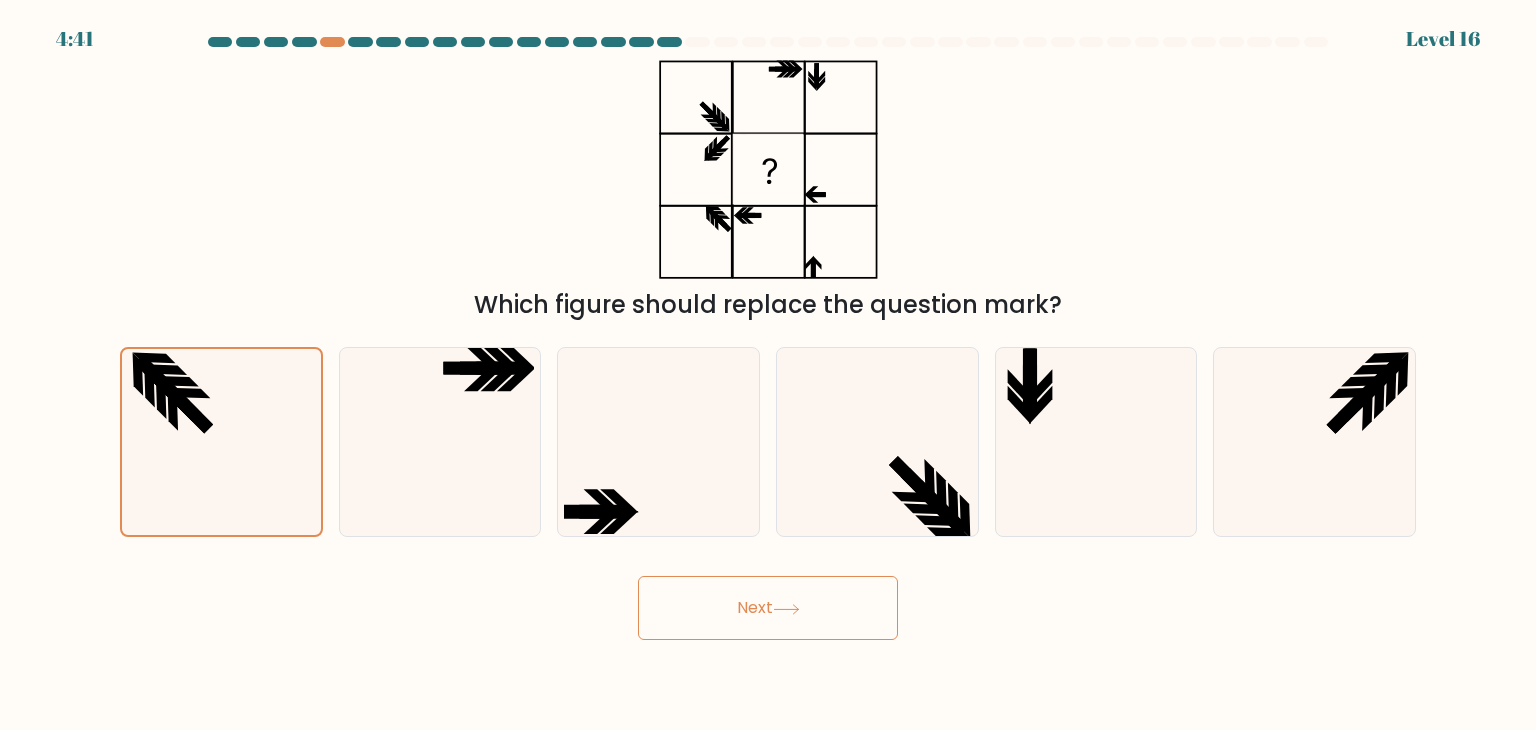 click on "Next" at bounding box center (768, 608) 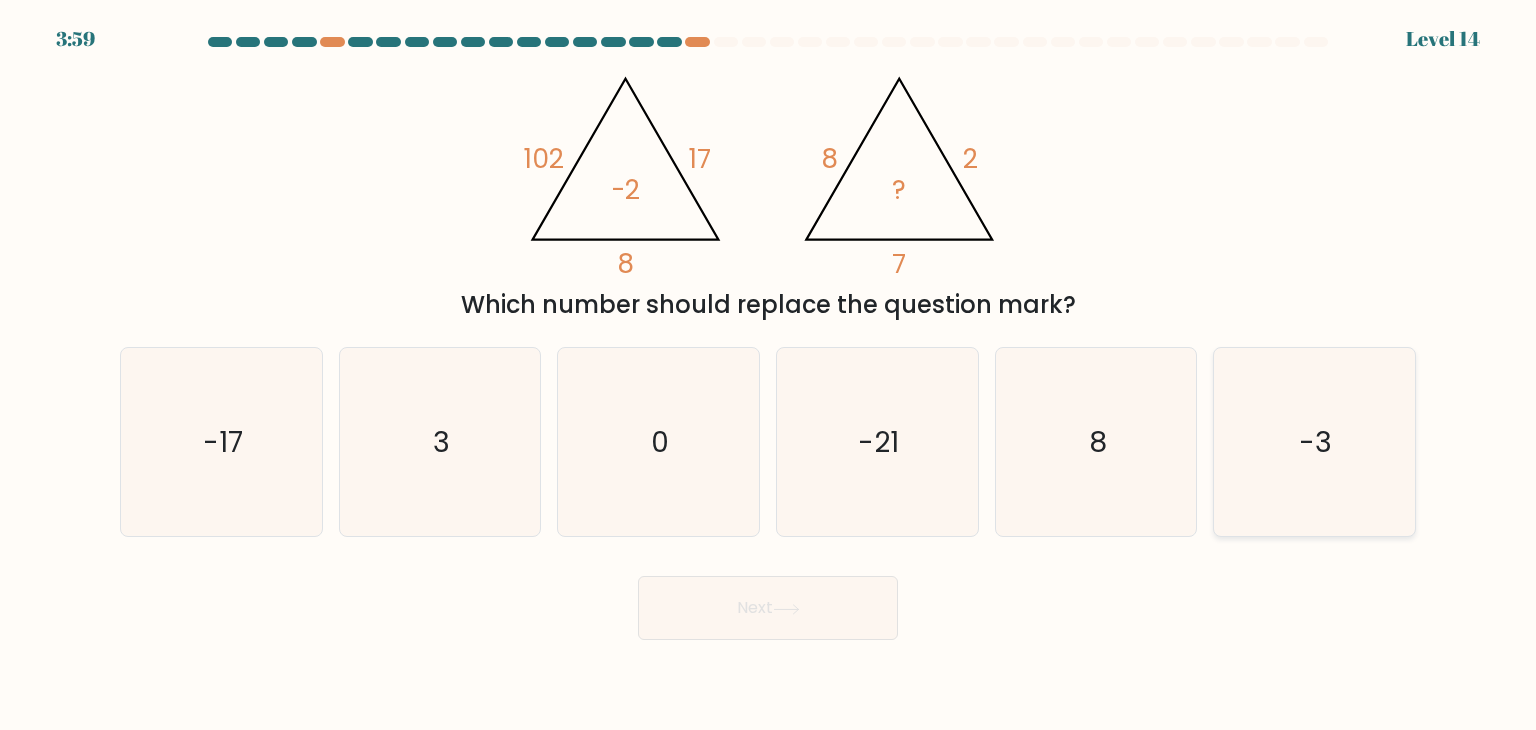 click on "-3" at bounding box center [1316, 442] 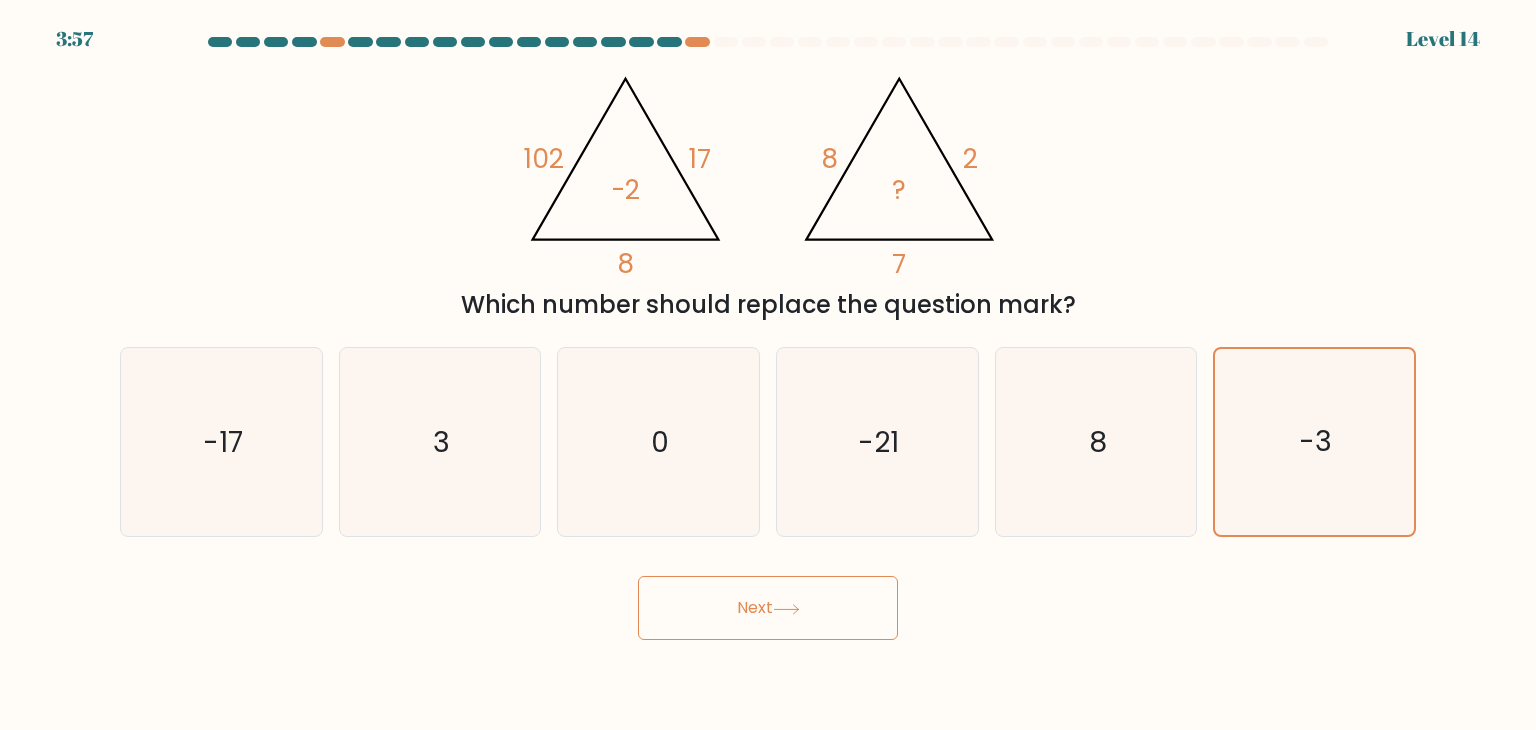 click on "Next" at bounding box center [768, 608] 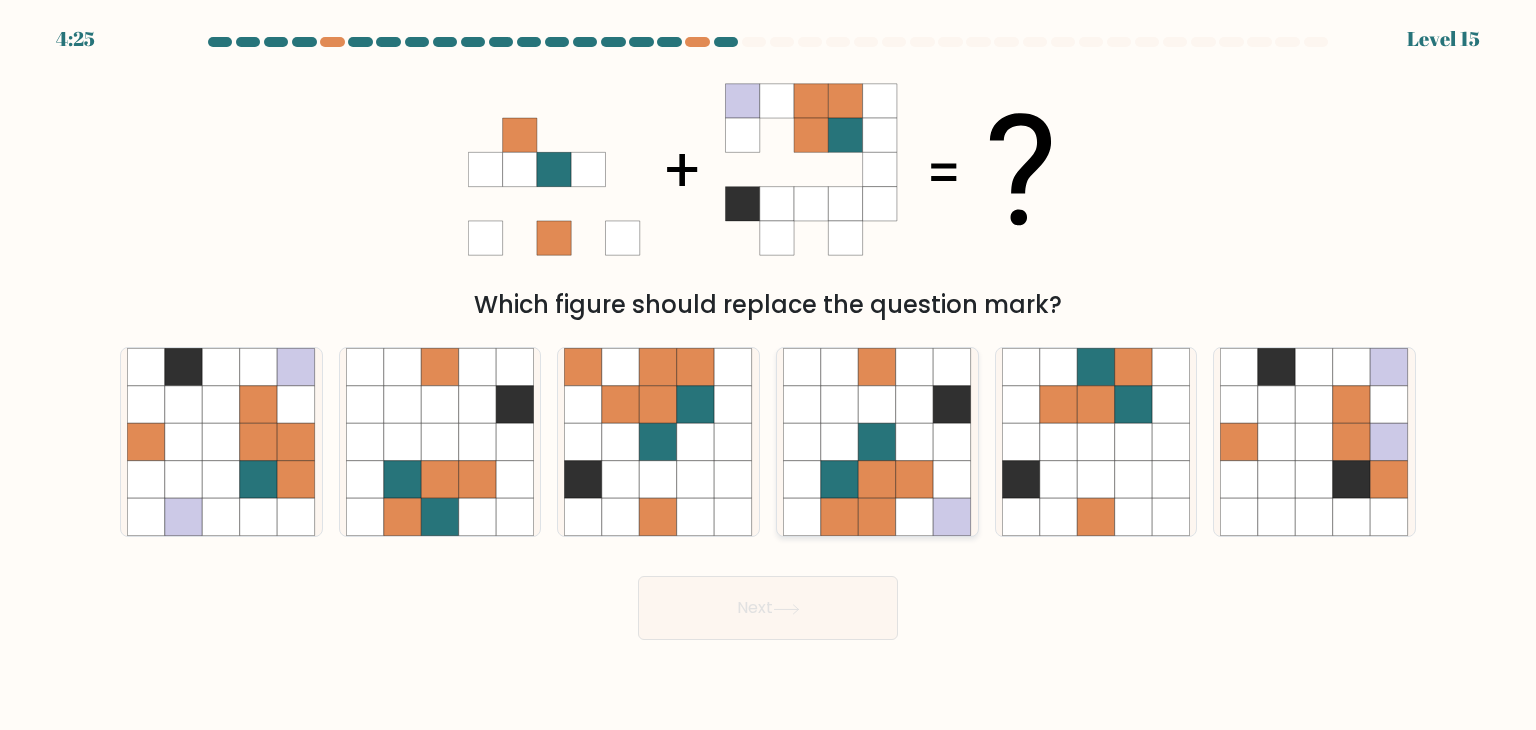 click at bounding box center (915, 518) 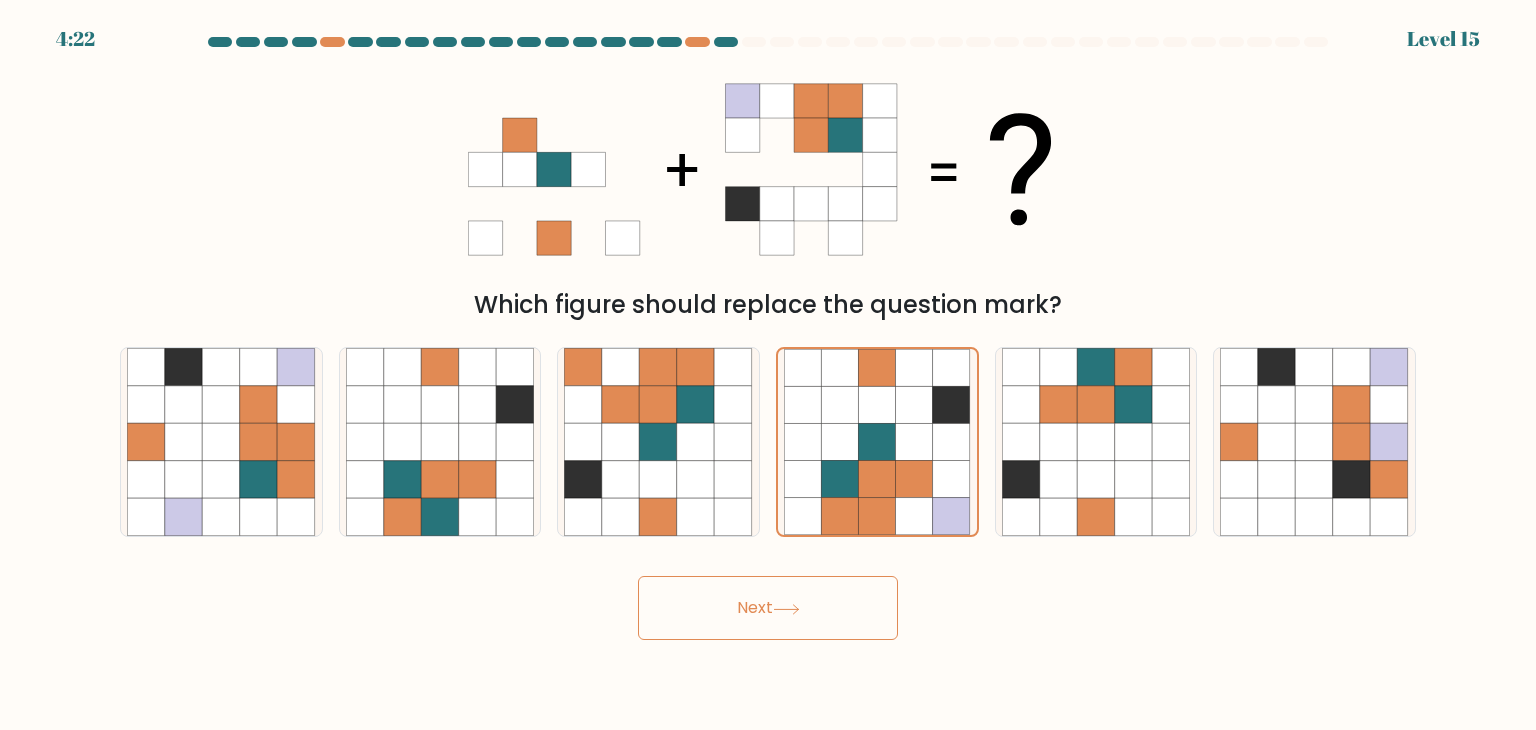 click on "Next" at bounding box center [768, 608] 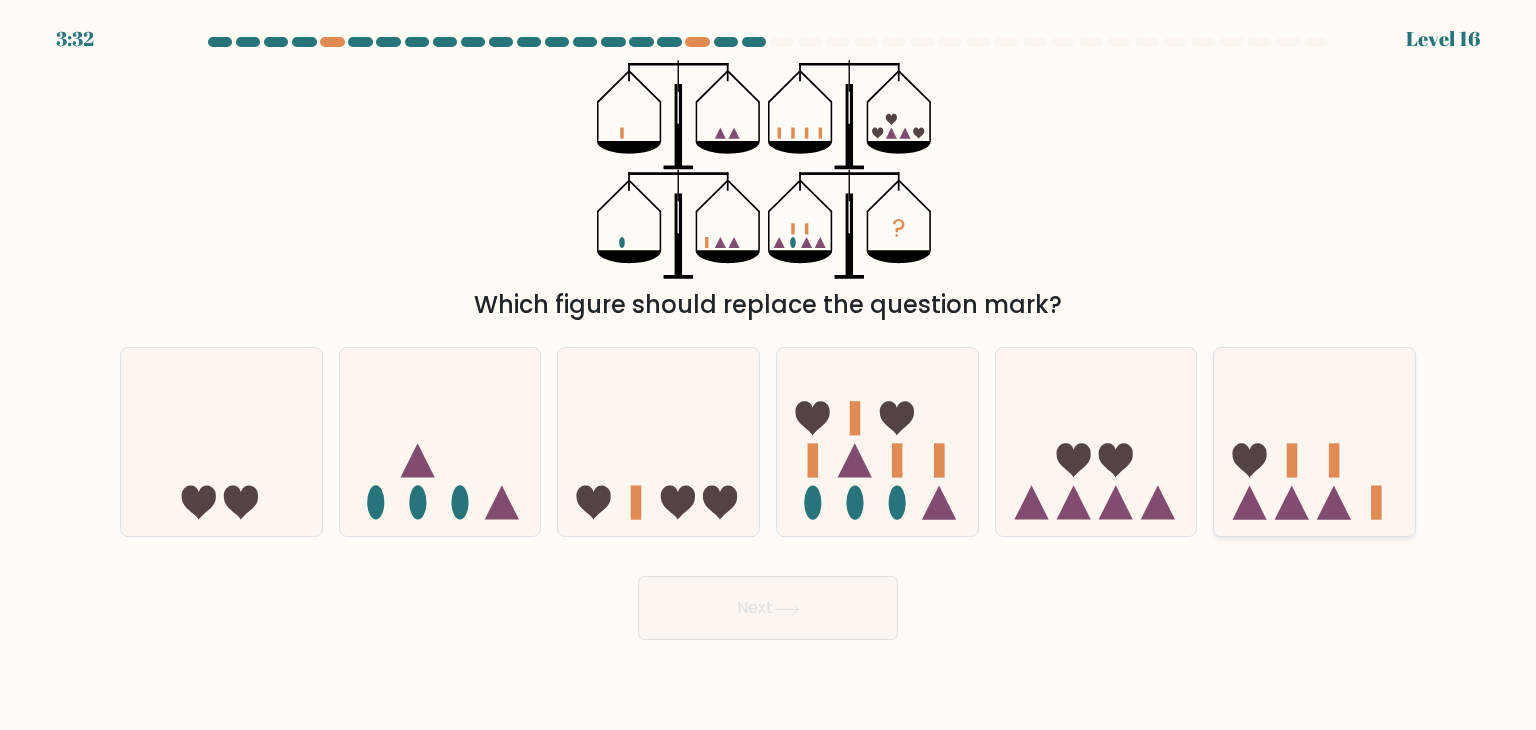 click at bounding box center [1314, 442] 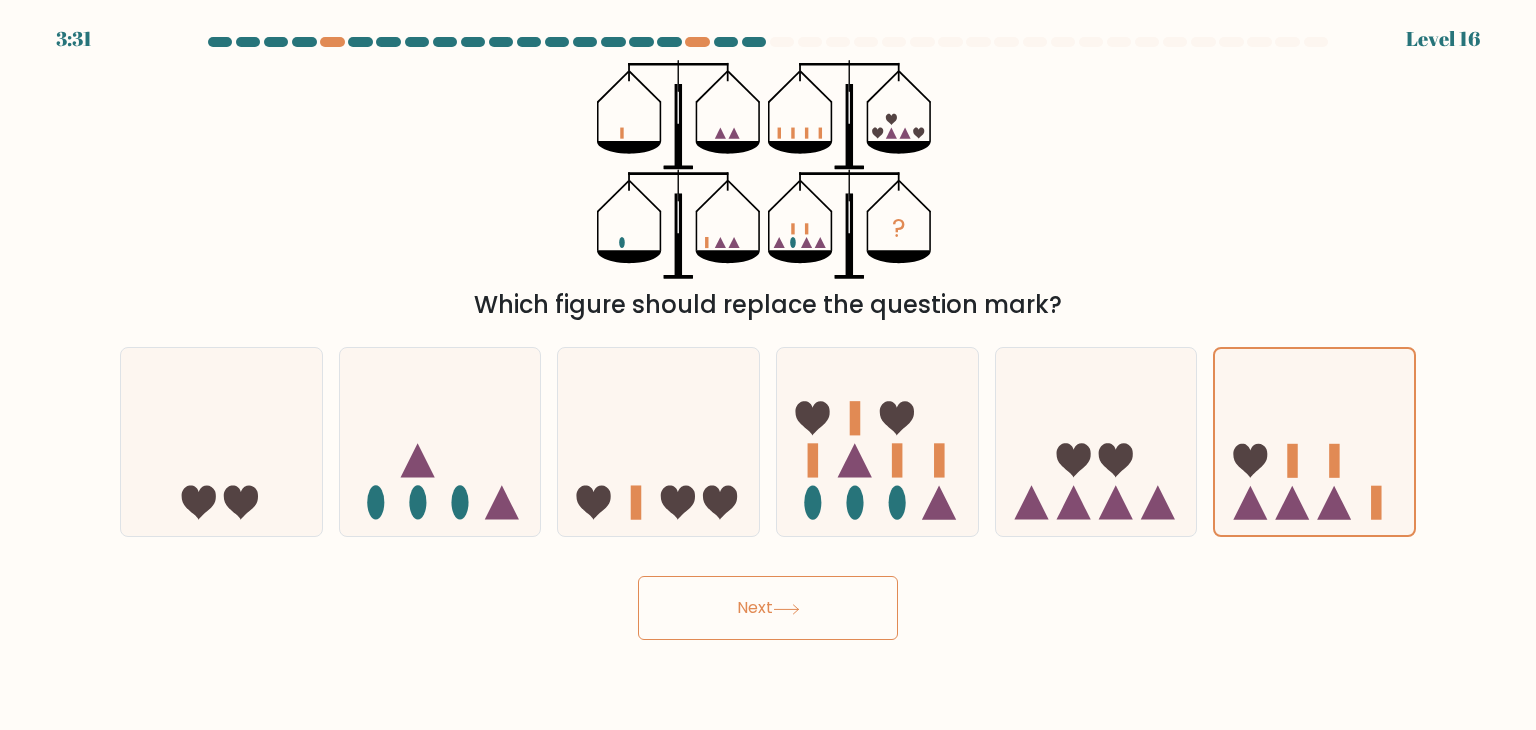 click on "Next" at bounding box center [768, 608] 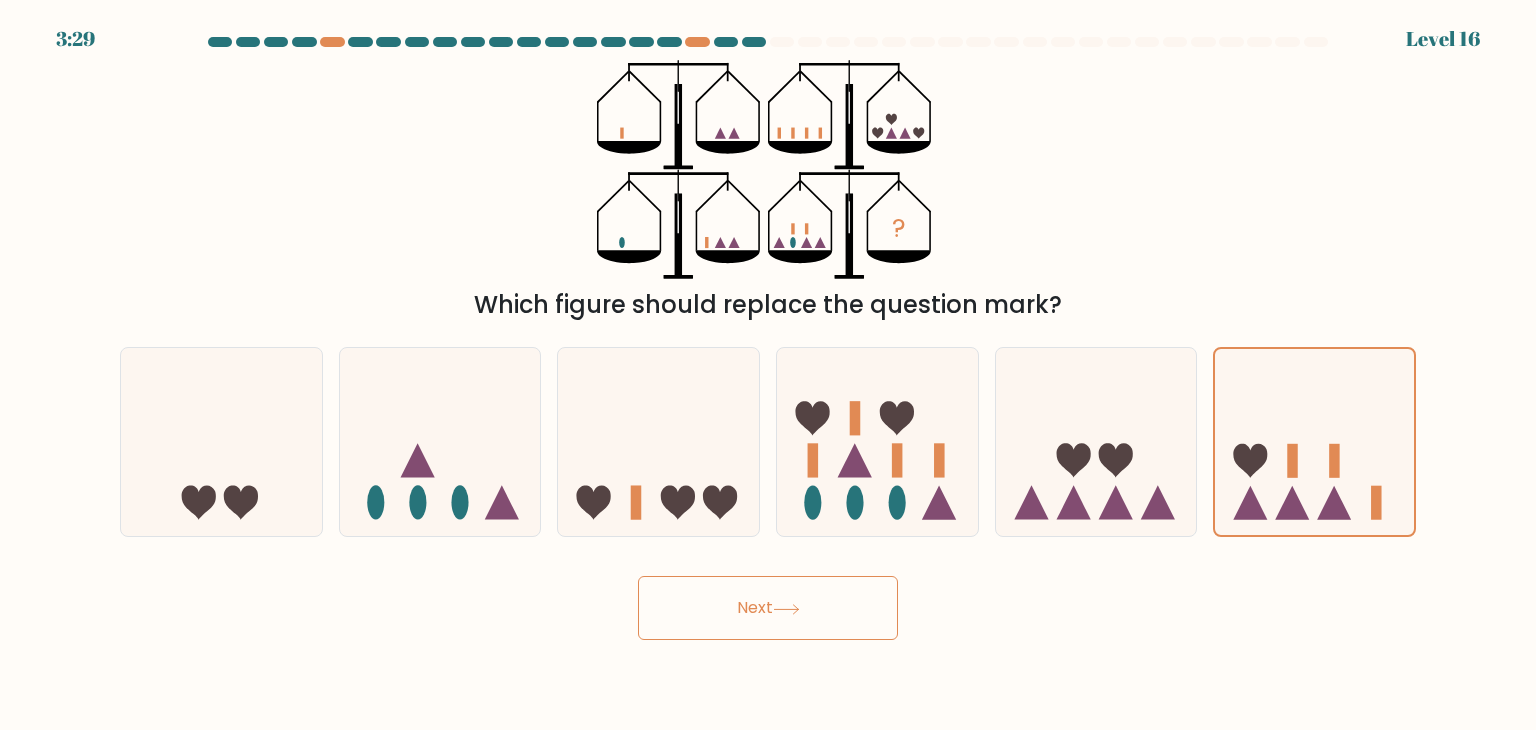 click on "Next" at bounding box center [768, 608] 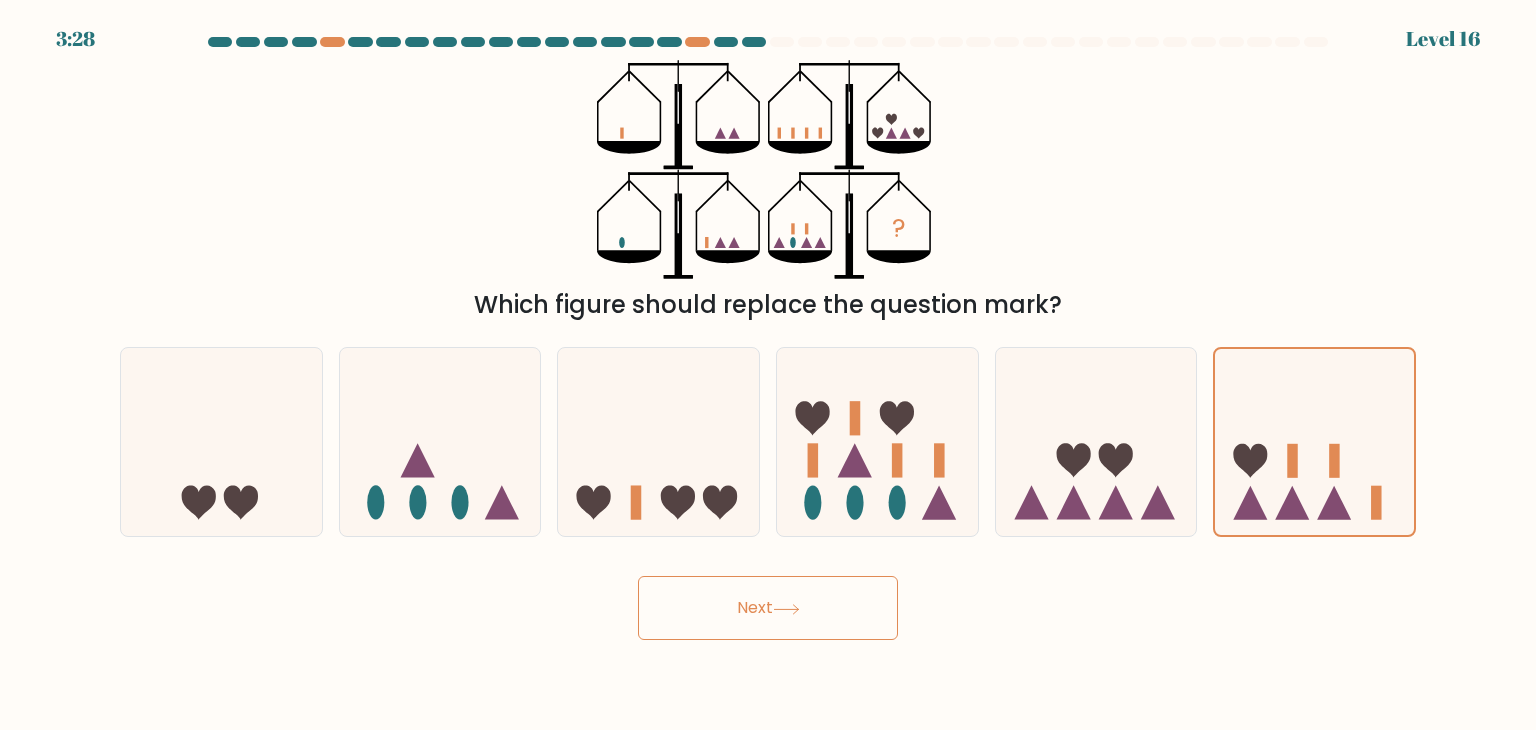 click on "Next" at bounding box center (768, 608) 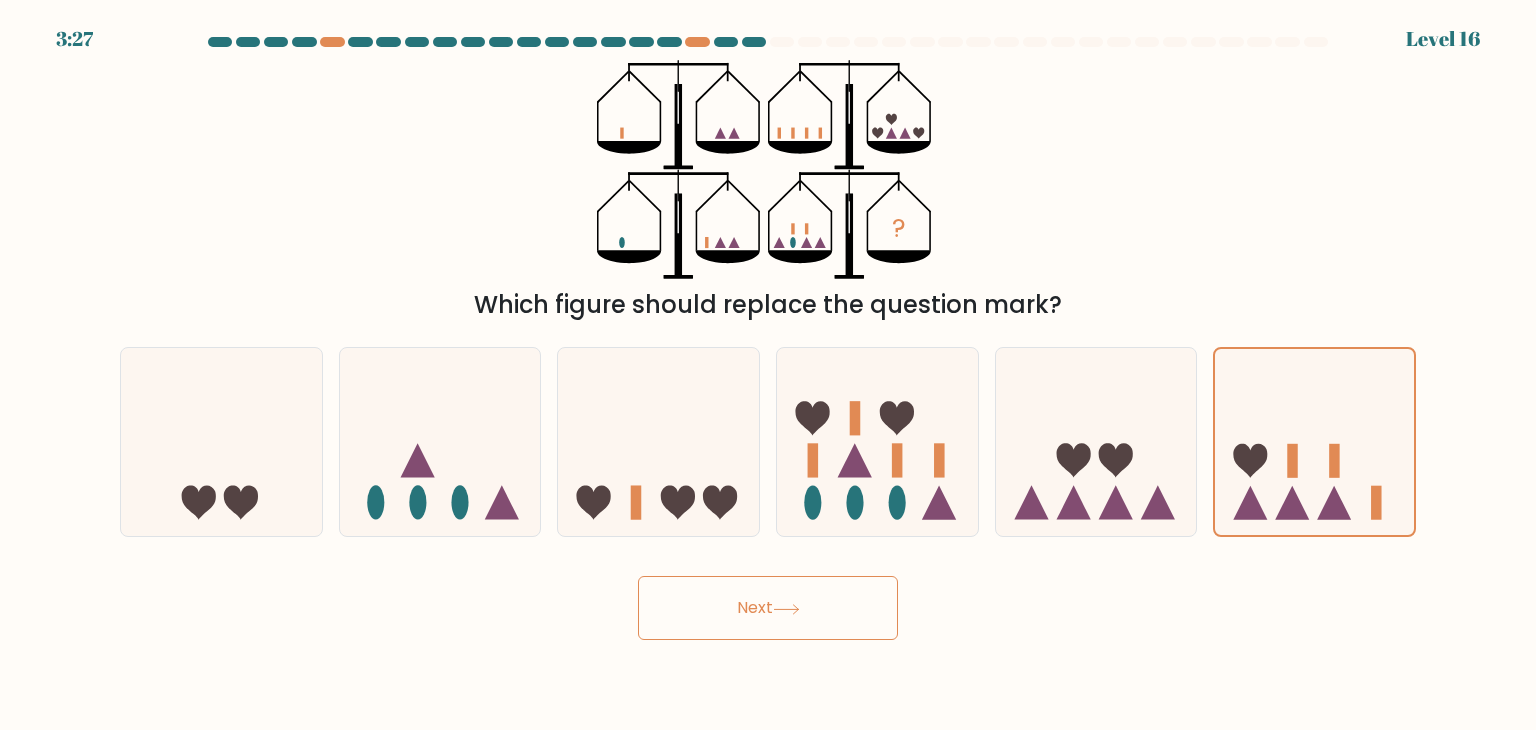 click on "Next" at bounding box center [768, 608] 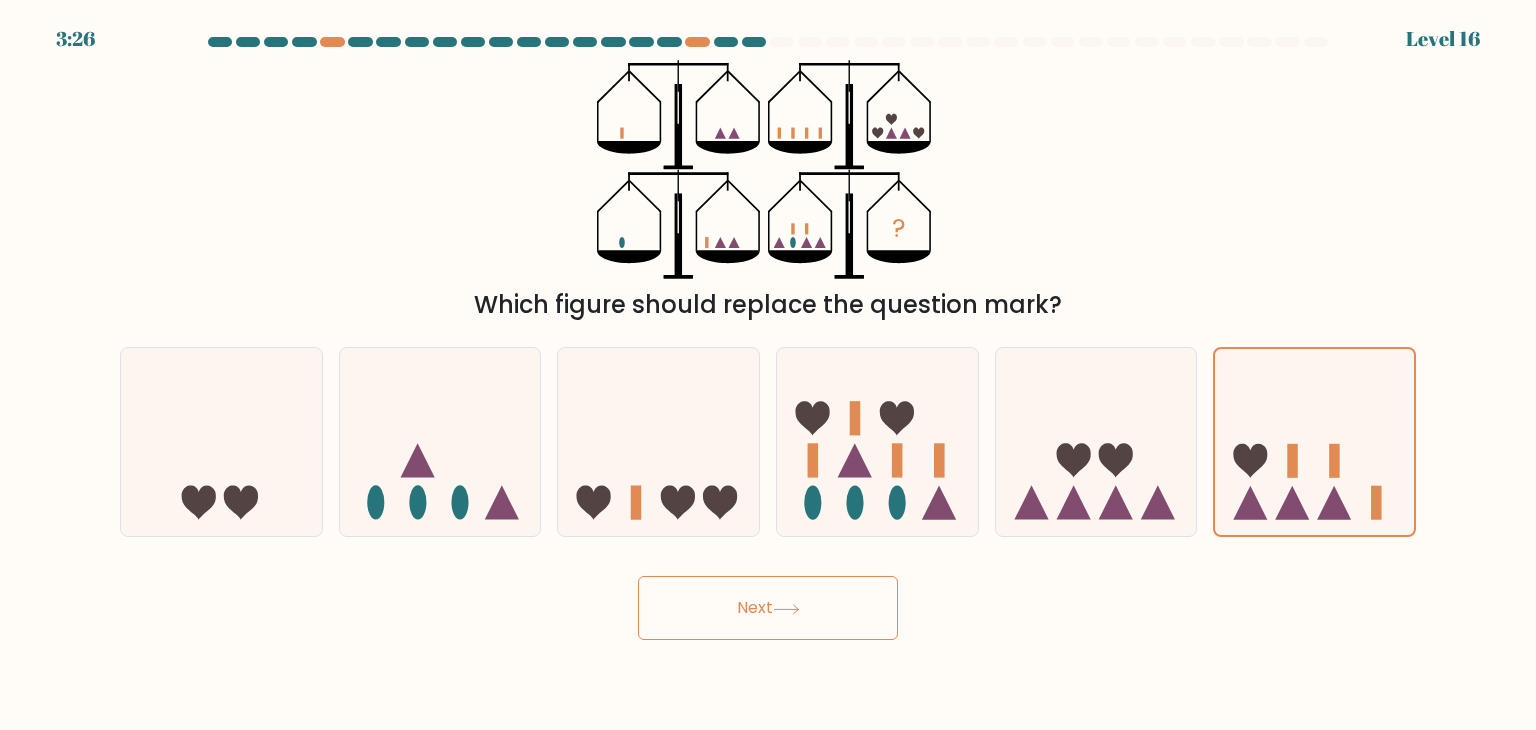 type 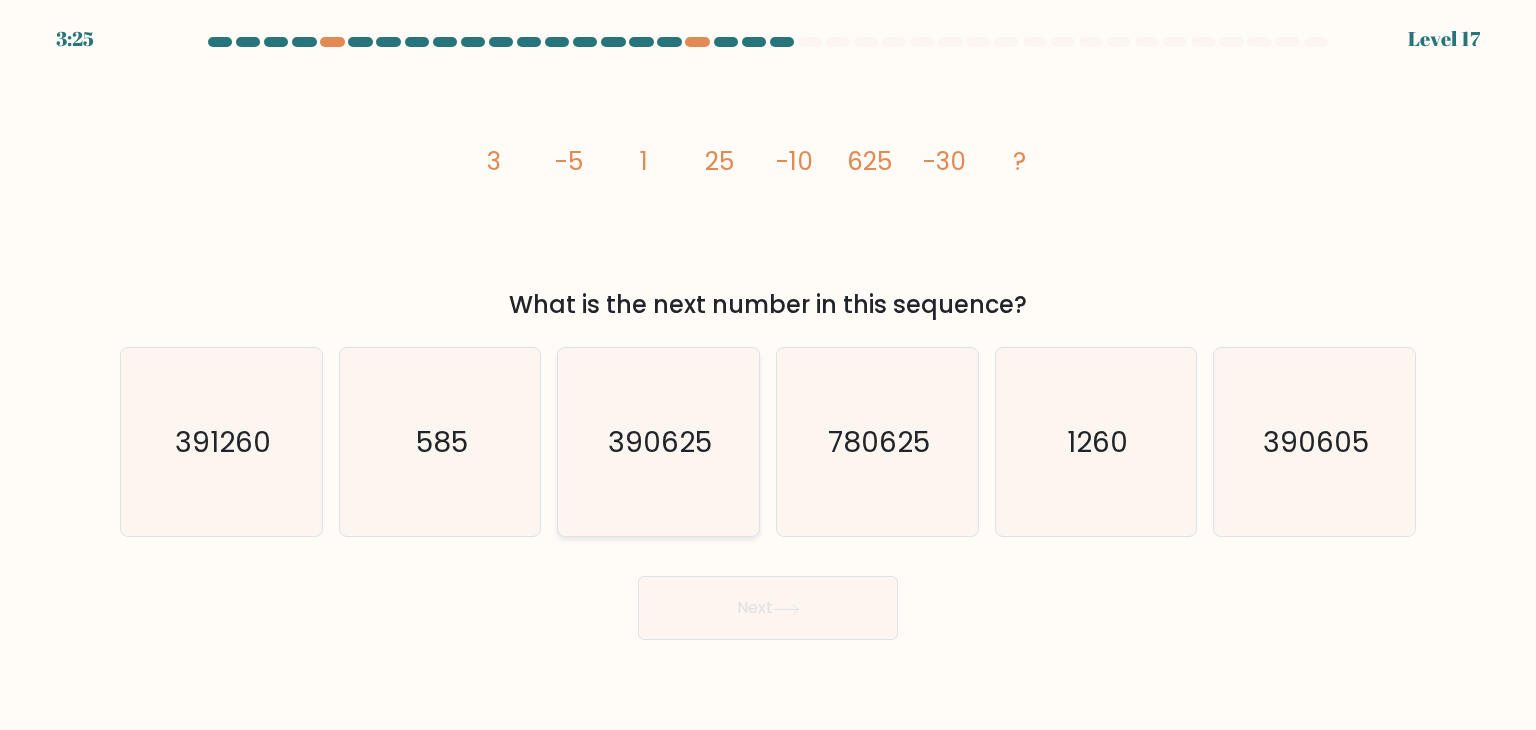 click on "390625" at bounding box center [658, 442] 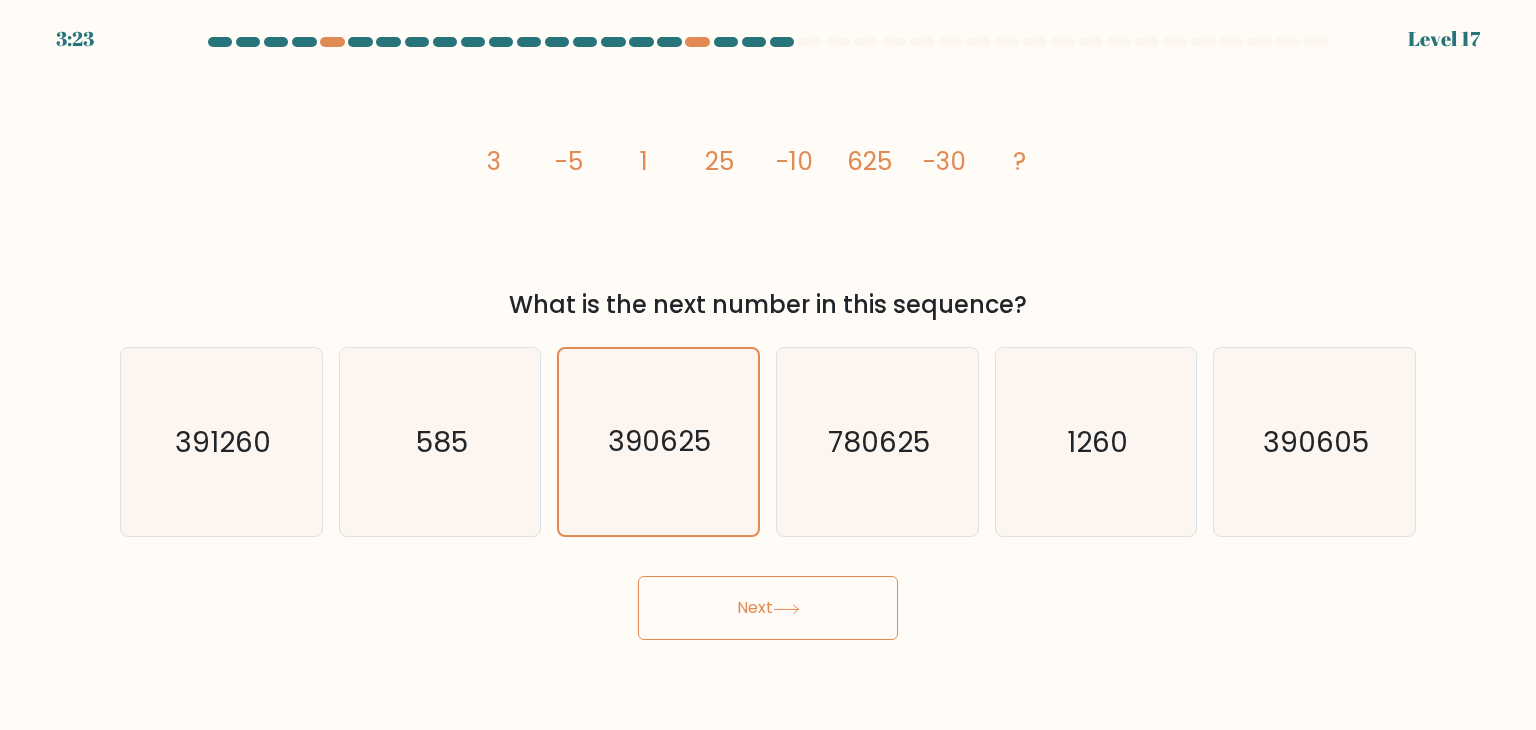 click on "Next" at bounding box center [768, 608] 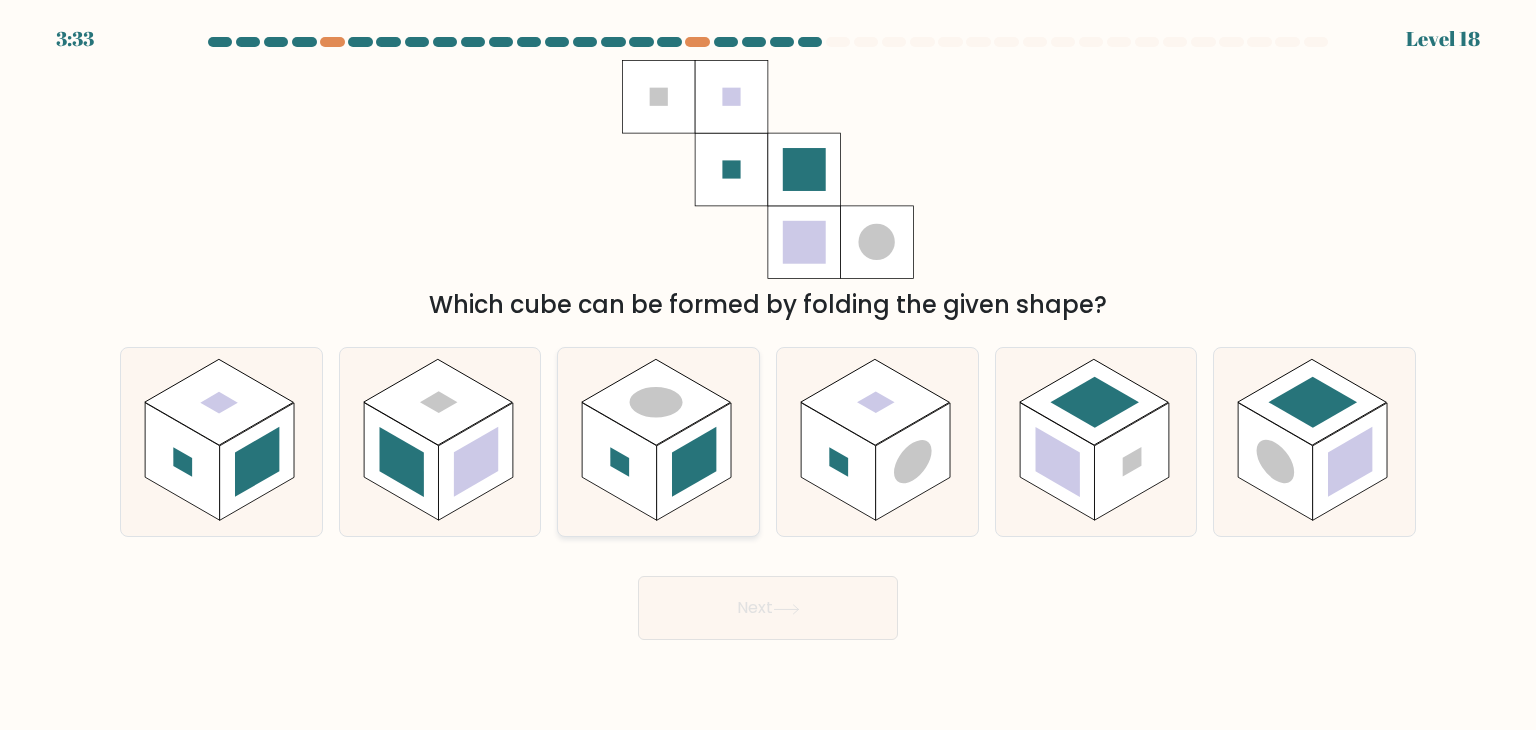 click at bounding box center [656, 402] 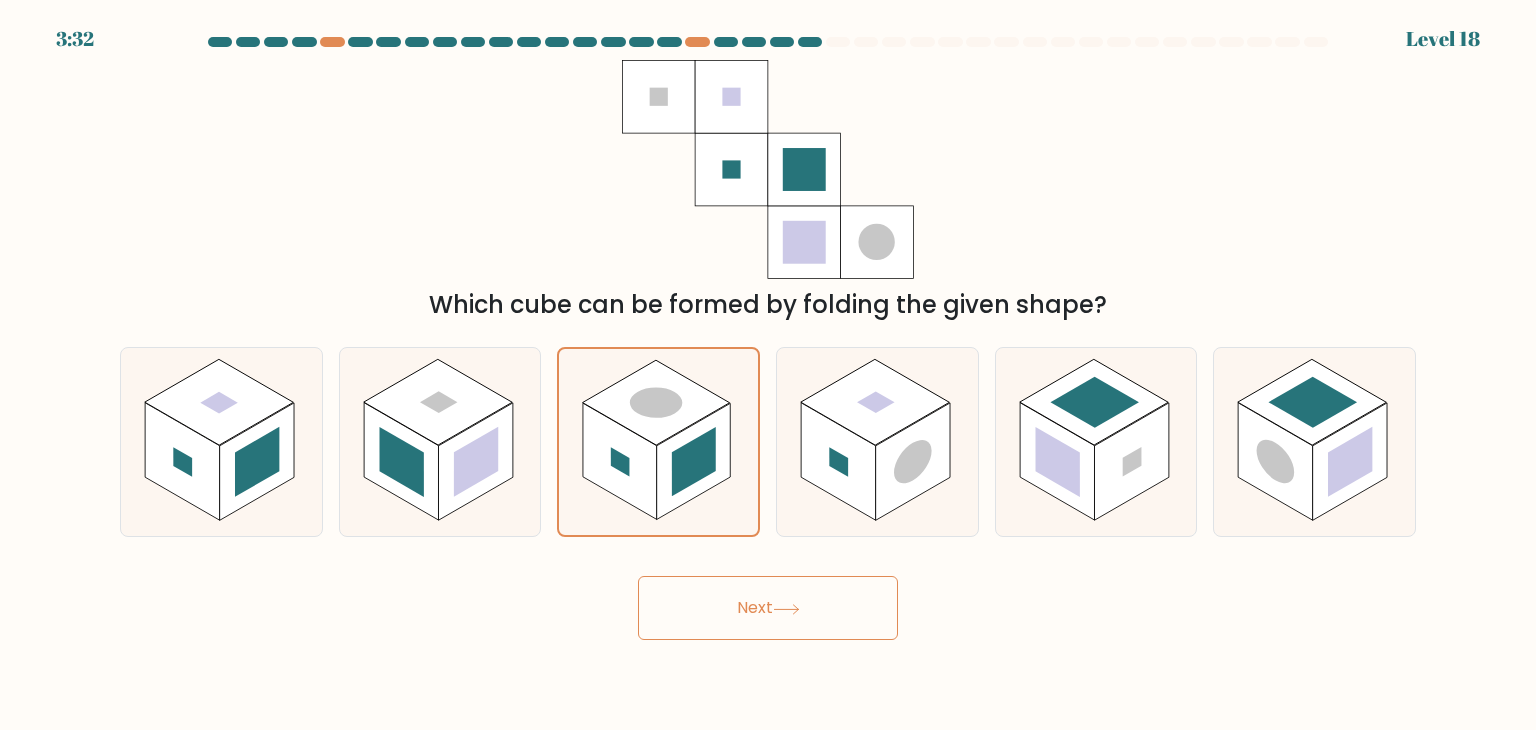 click on "Next" at bounding box center (768, 608) 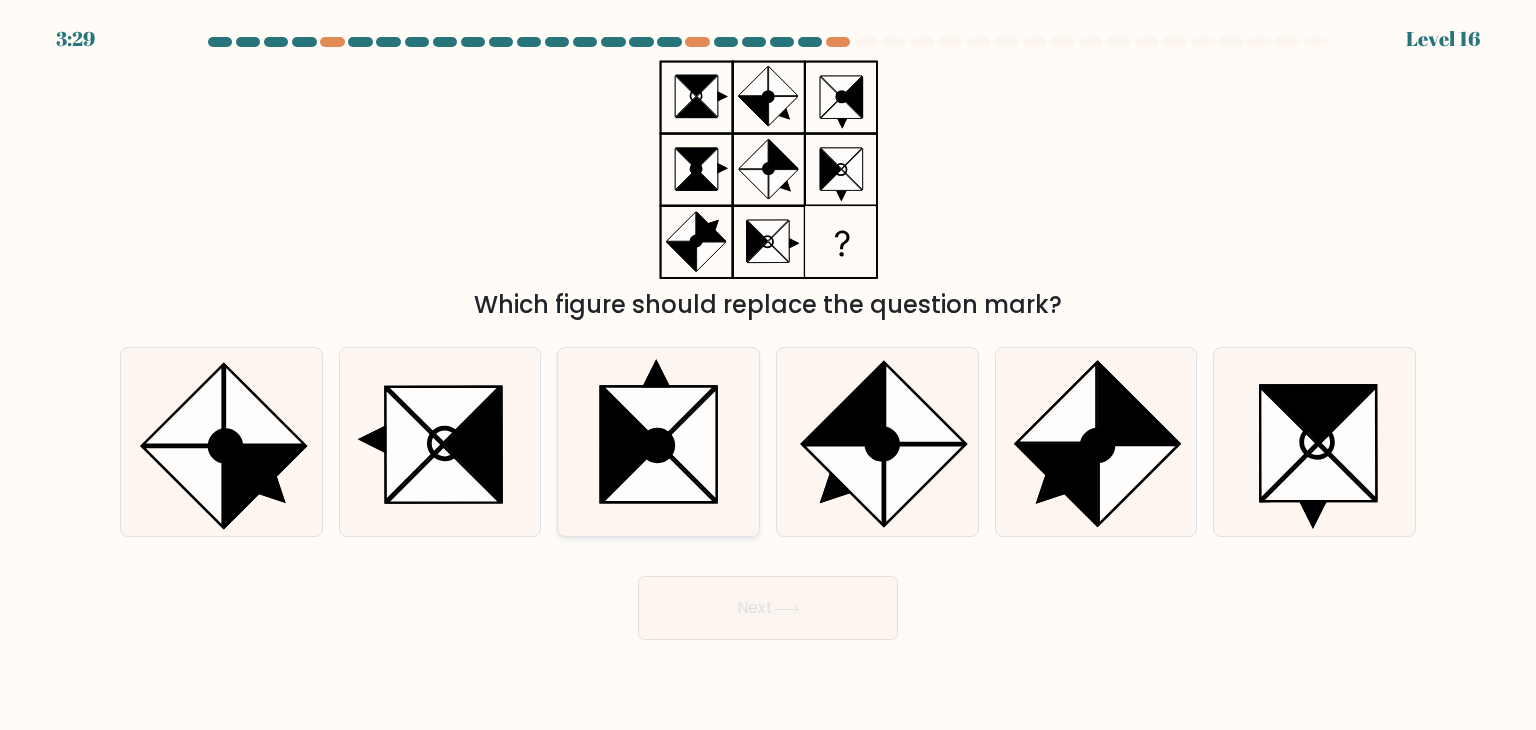 click at bounding box center [658, 442] 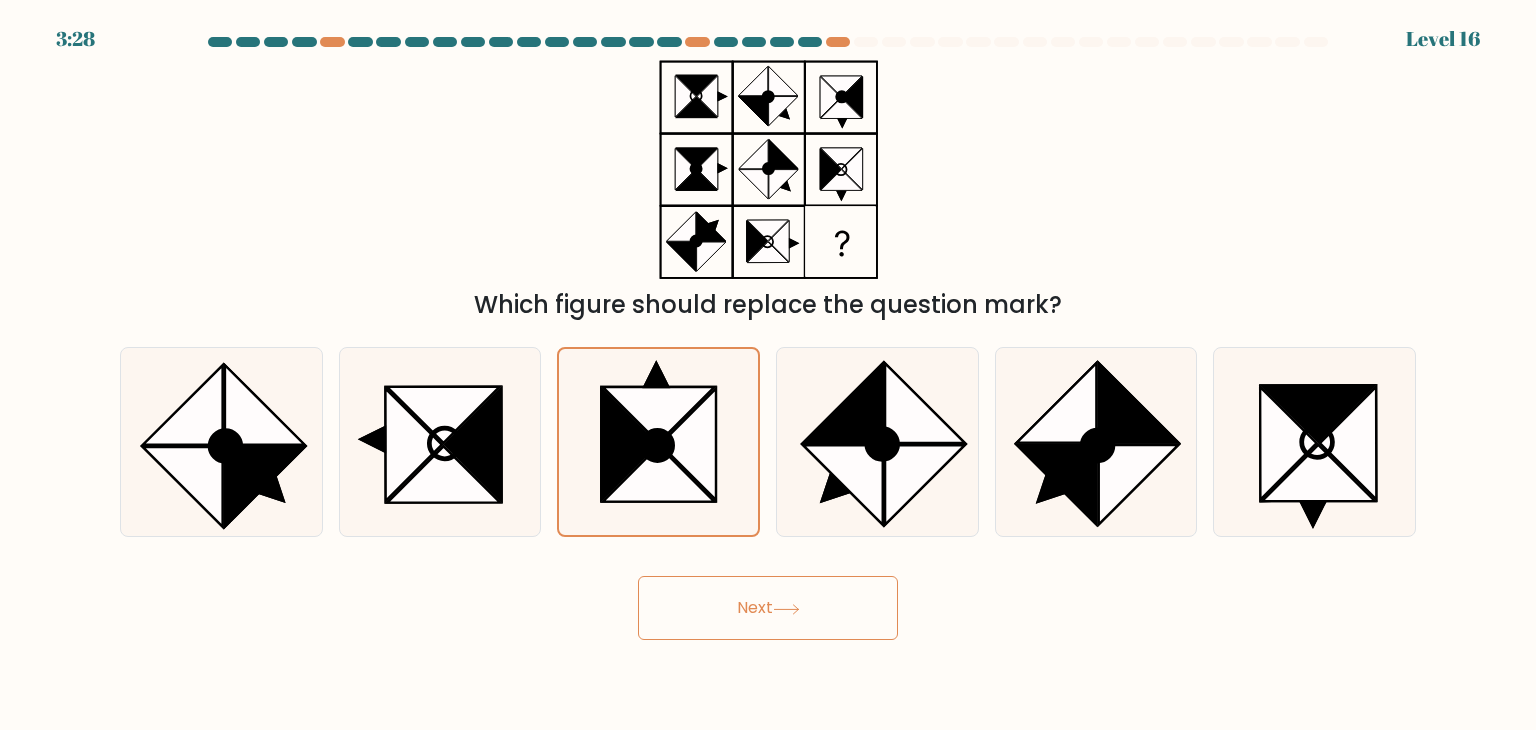click on "Next" at bounding box center (768, 608) 